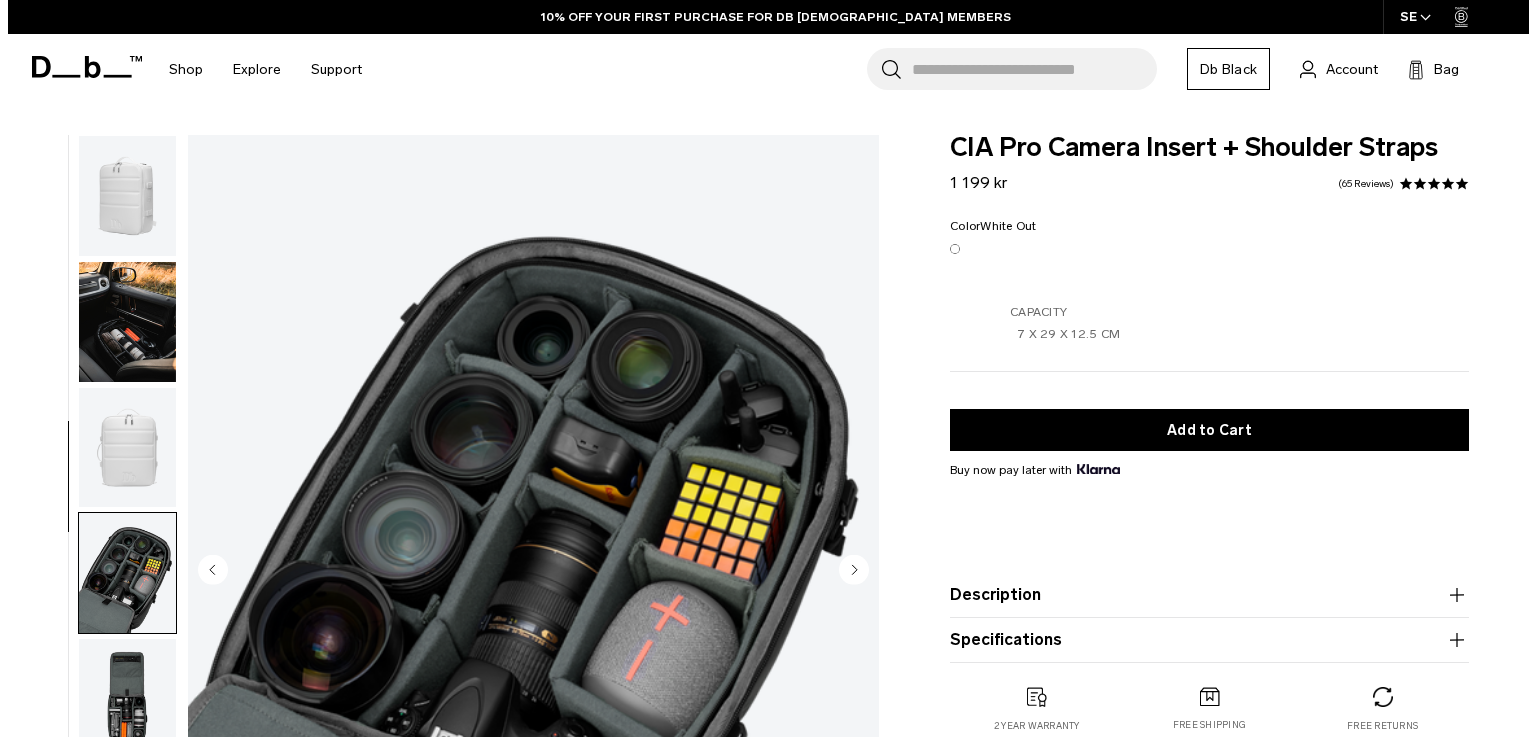 scroll, scrollTop: 0, scrollLeft: 0, axis: both 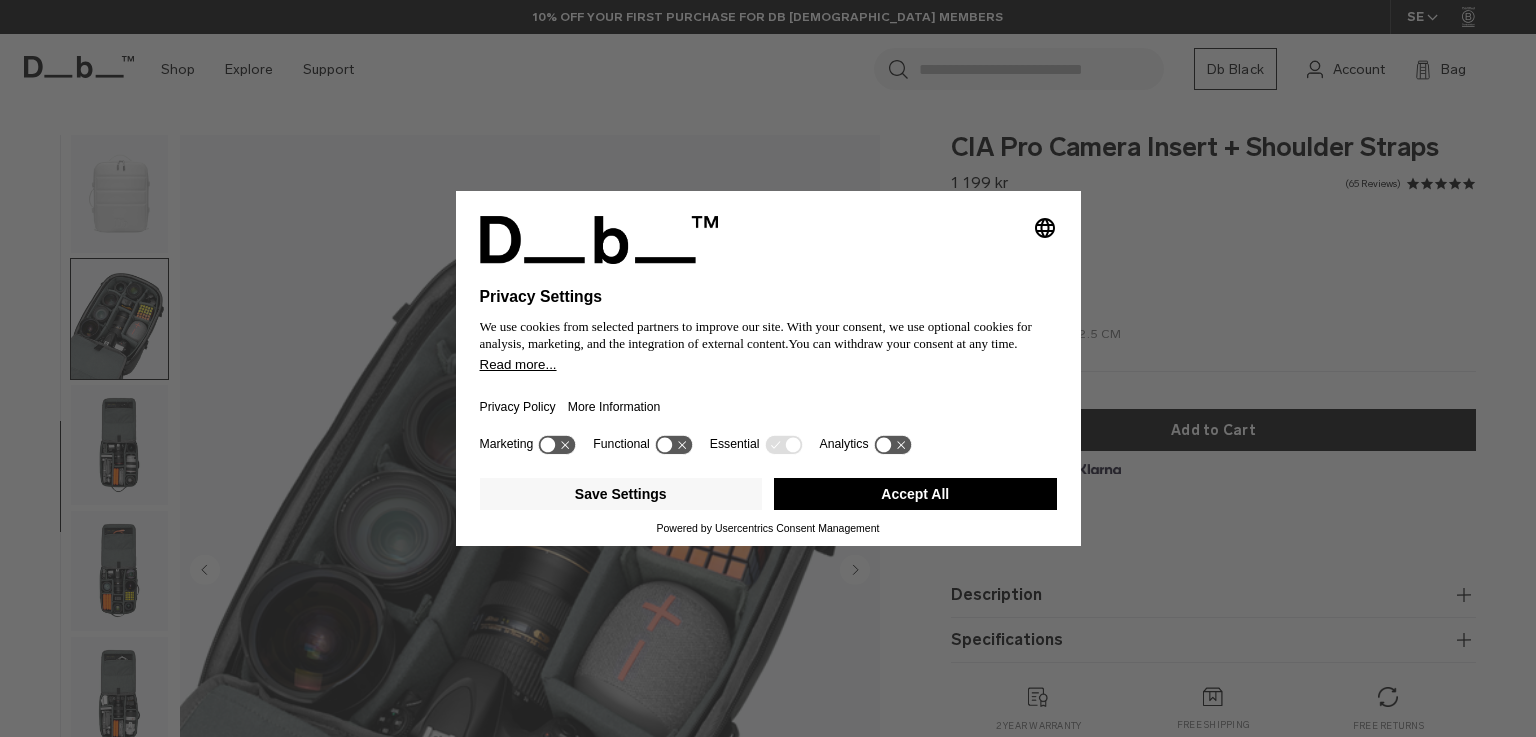 click on "Accept All" at bounding box center (915, 494) 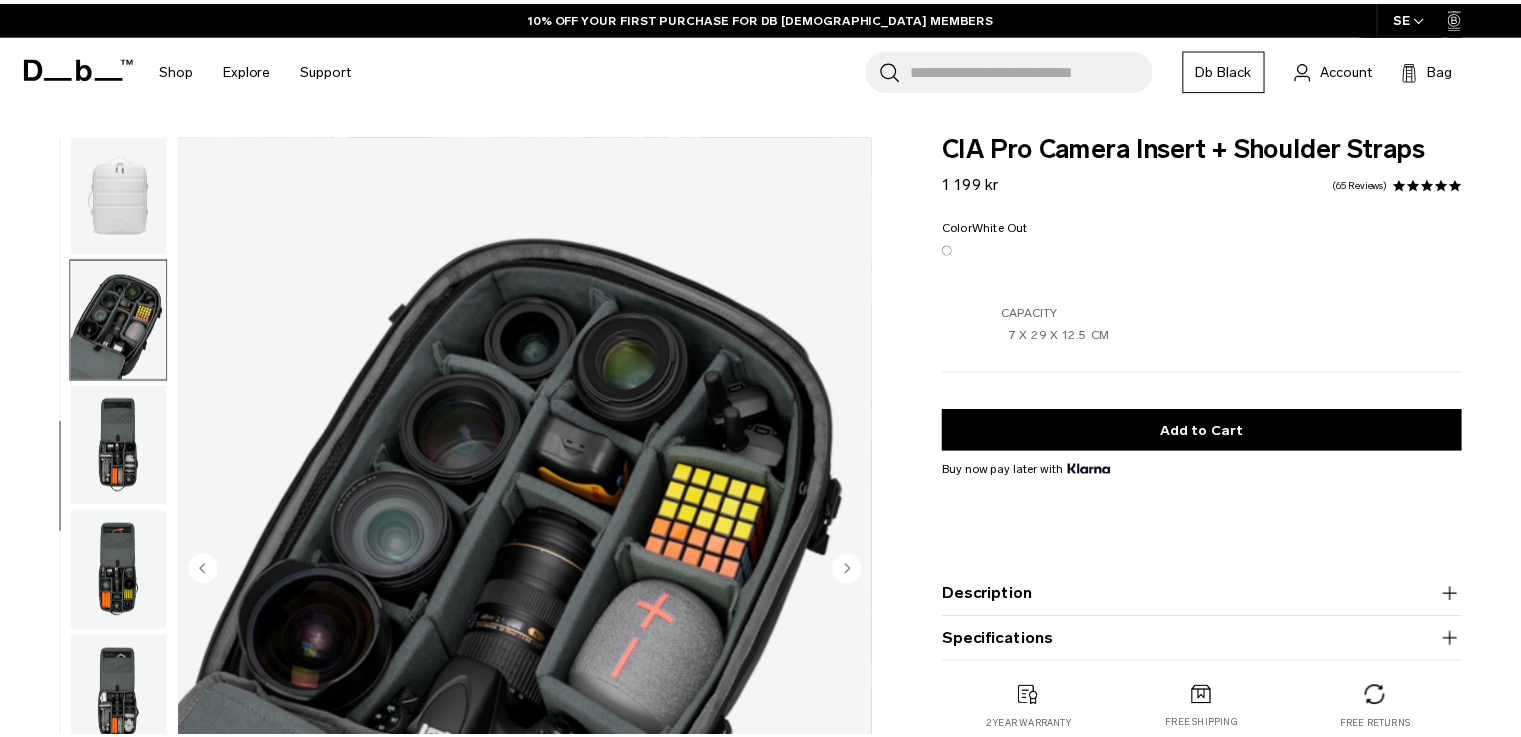 scroll, scrollTop: 0, scrollLeft: 0, axis: both 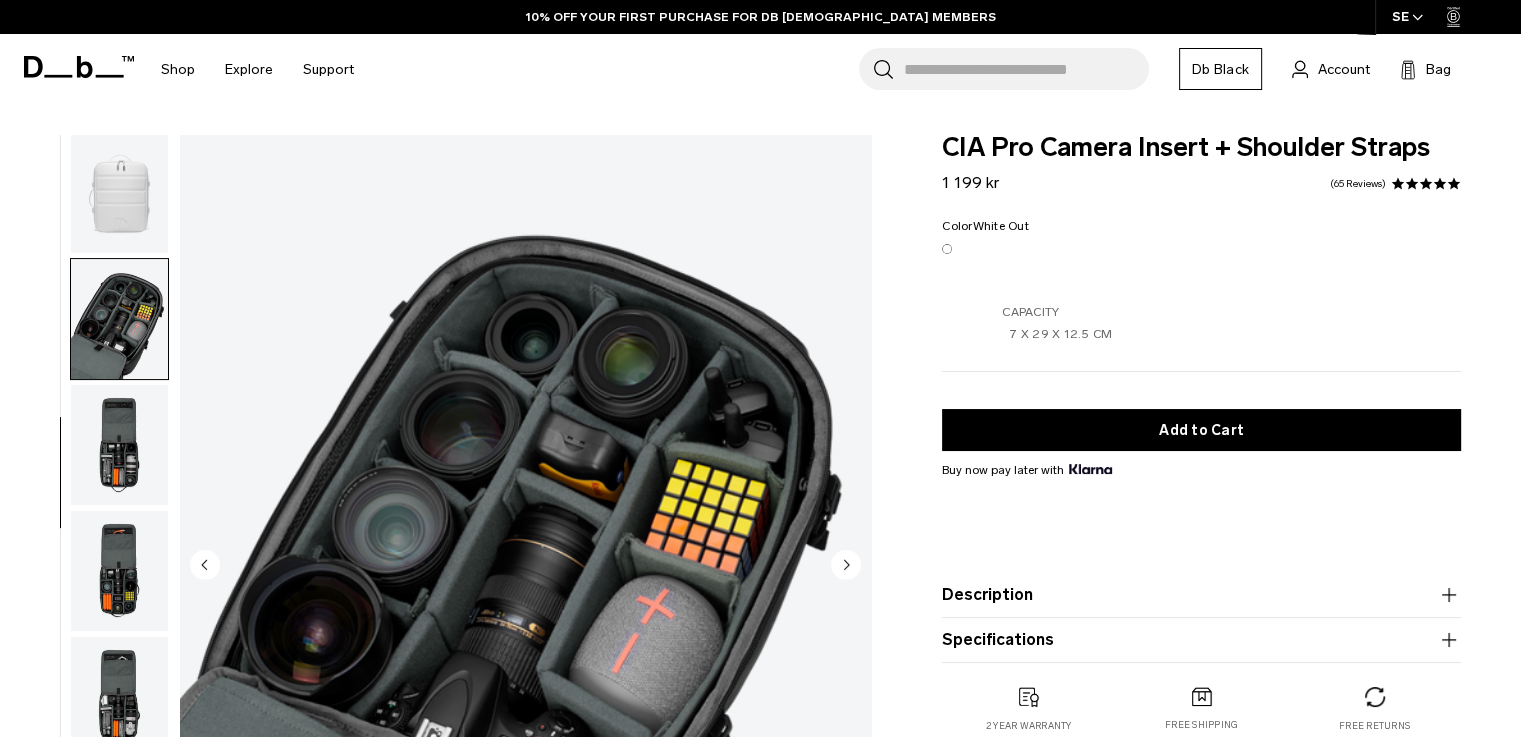 click at bounding box center (119, 571) 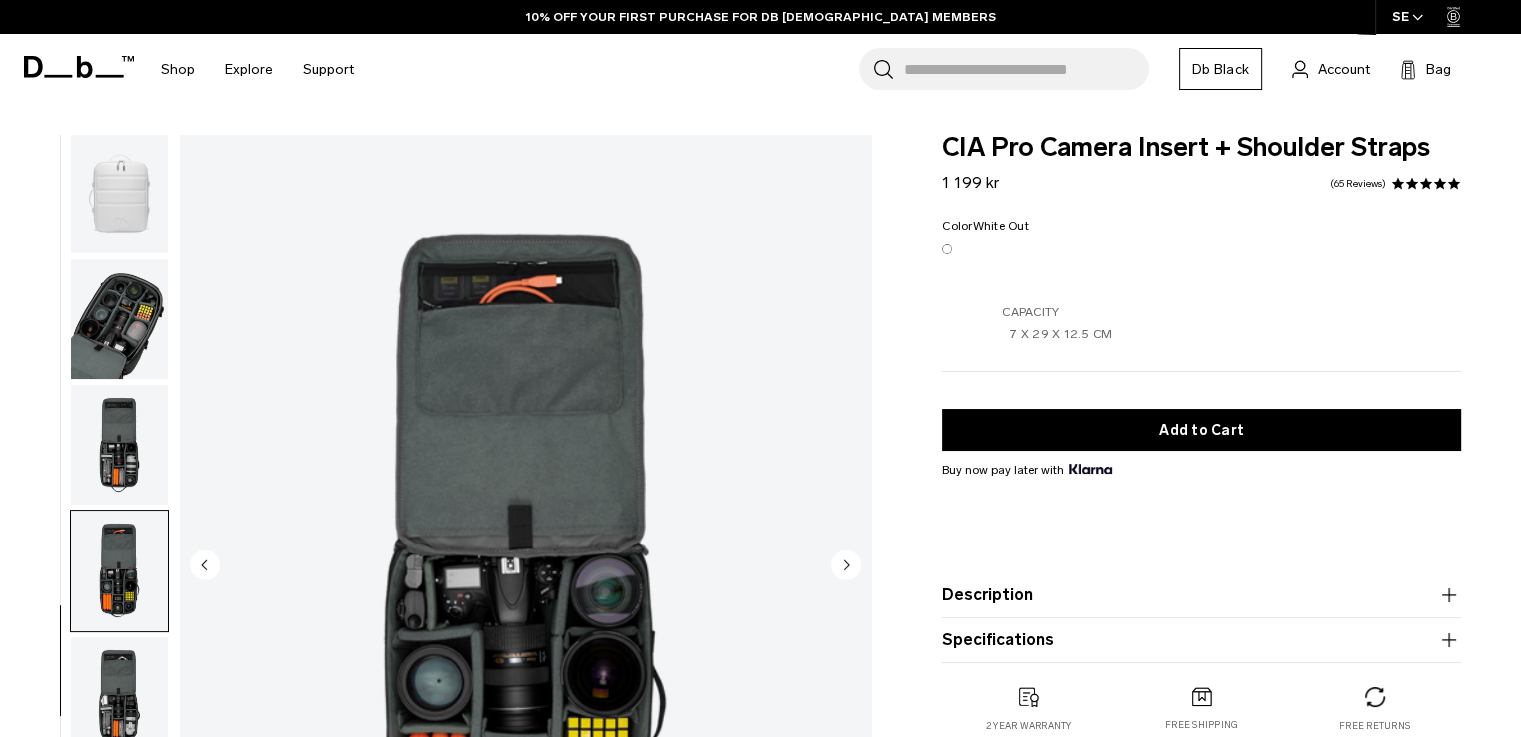 scroll, scrollTop: 265, scrollLeft: 0, axis: vertical 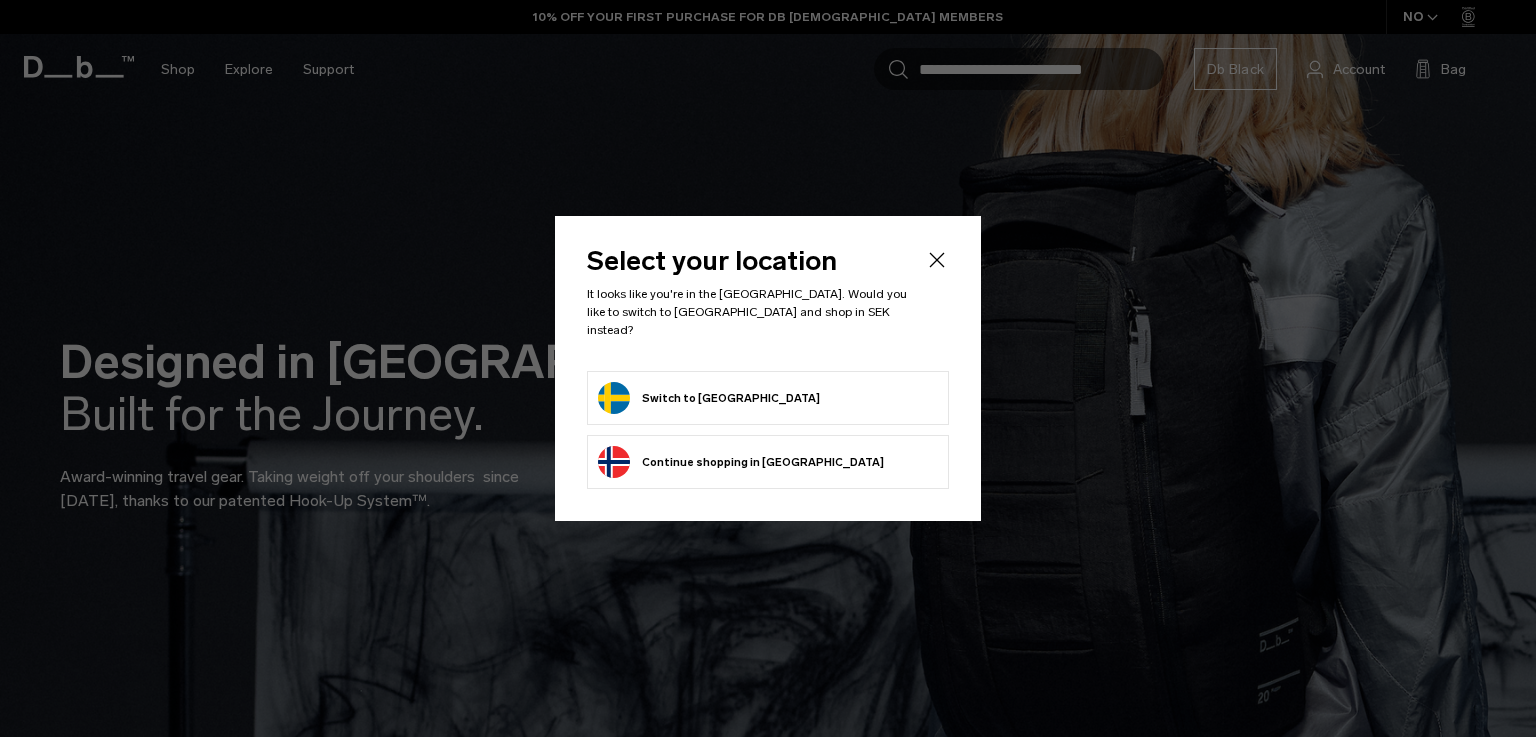 click 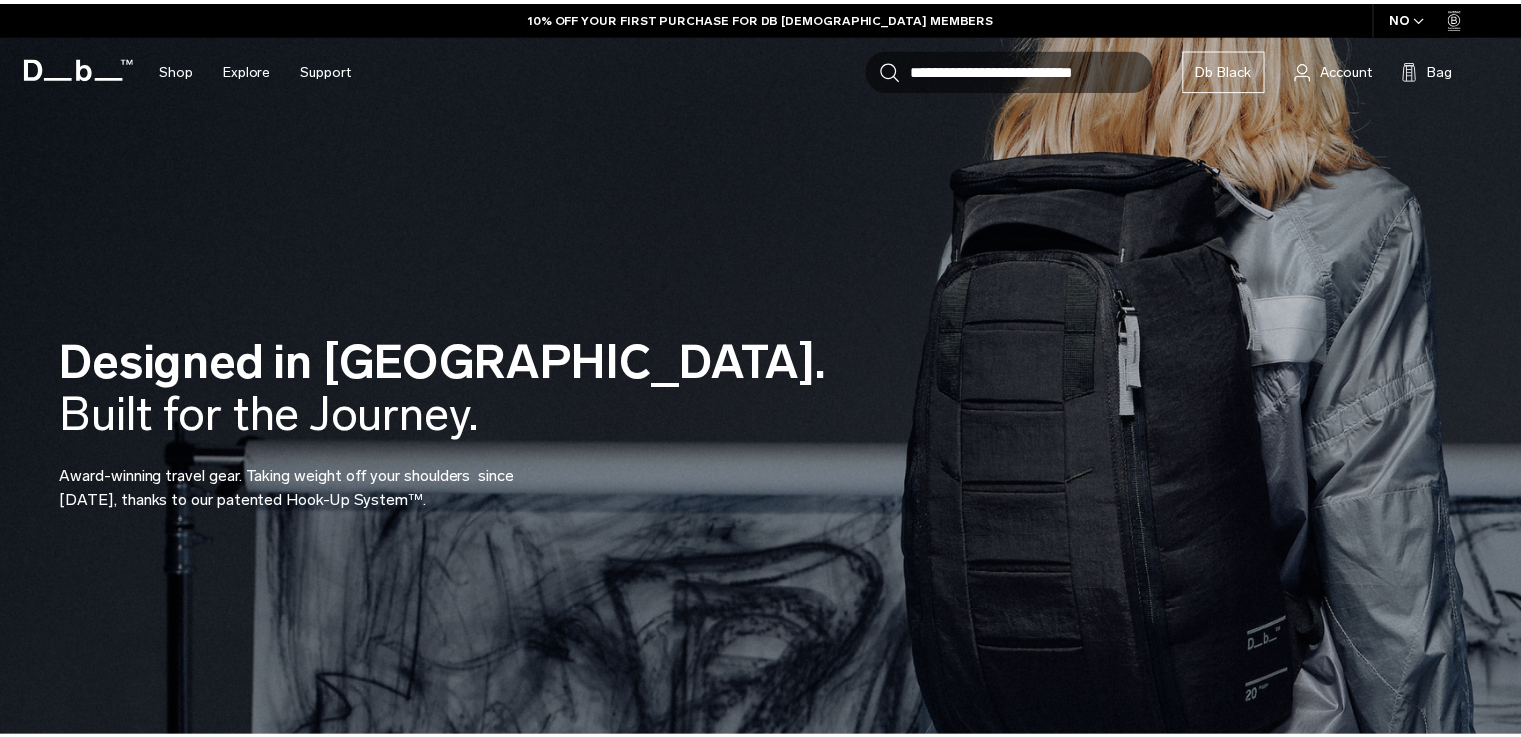 scroll, scrollTop: 0, scrollLeft: 0, axis: both 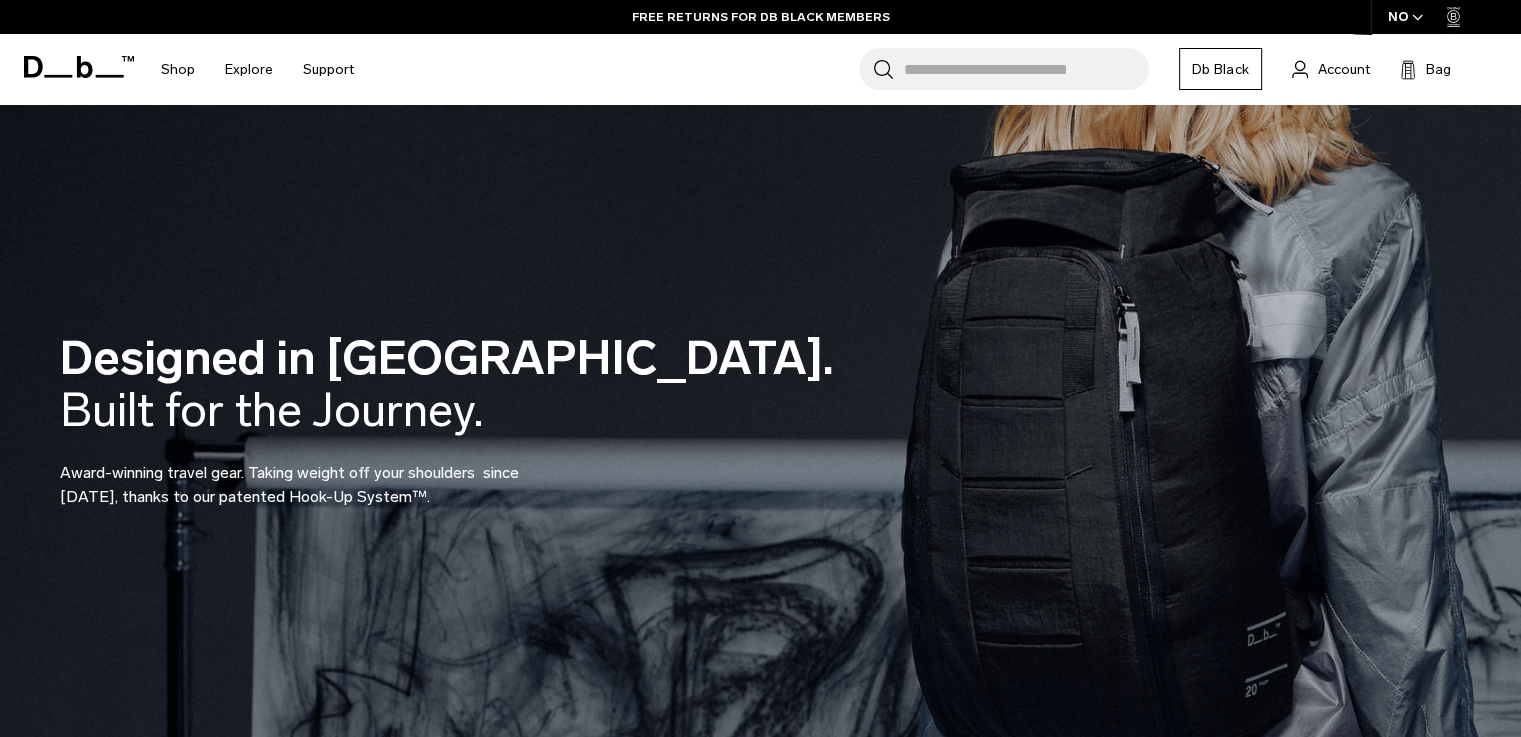 click on "Search for Bags, Luggage..." at bounding box center [1026, 69] 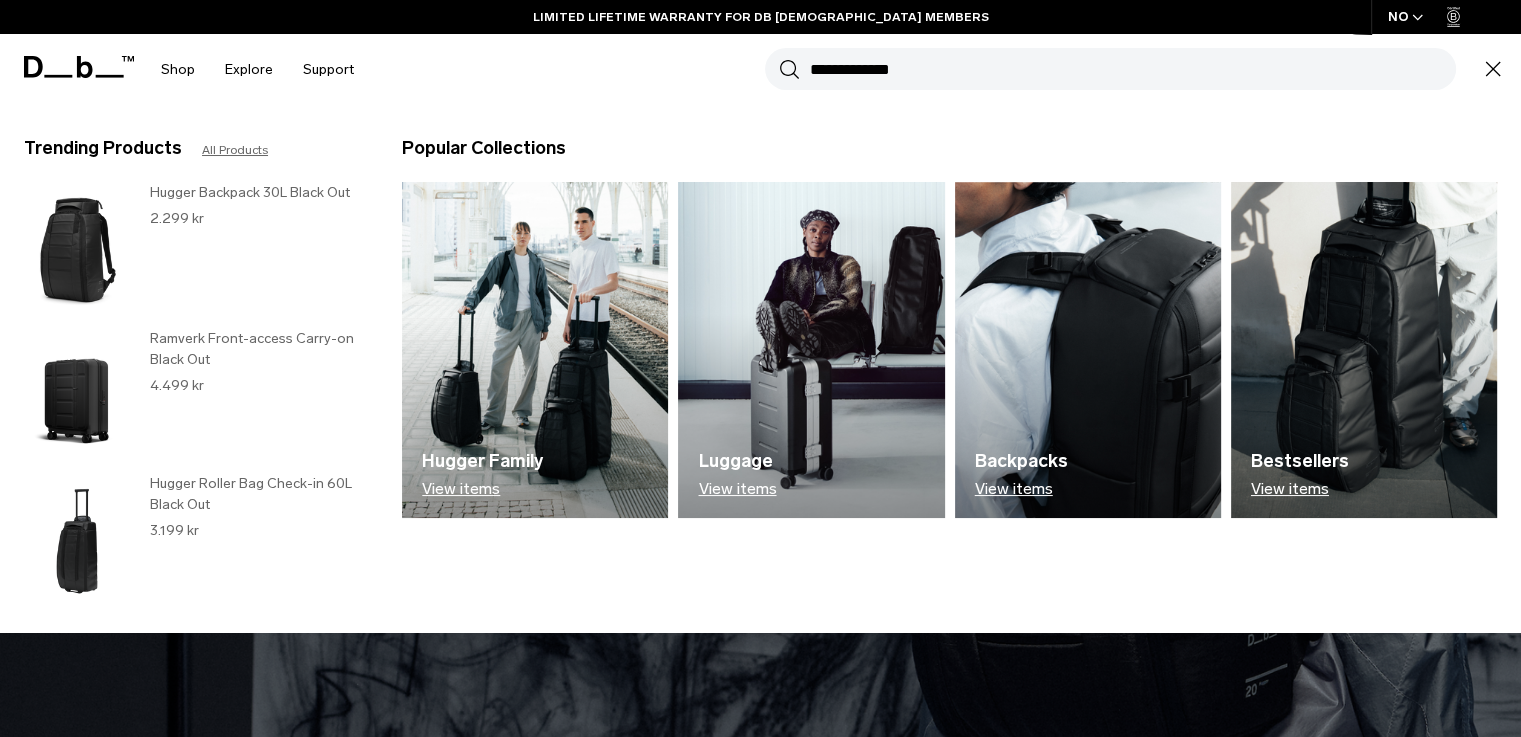 type on "**********" 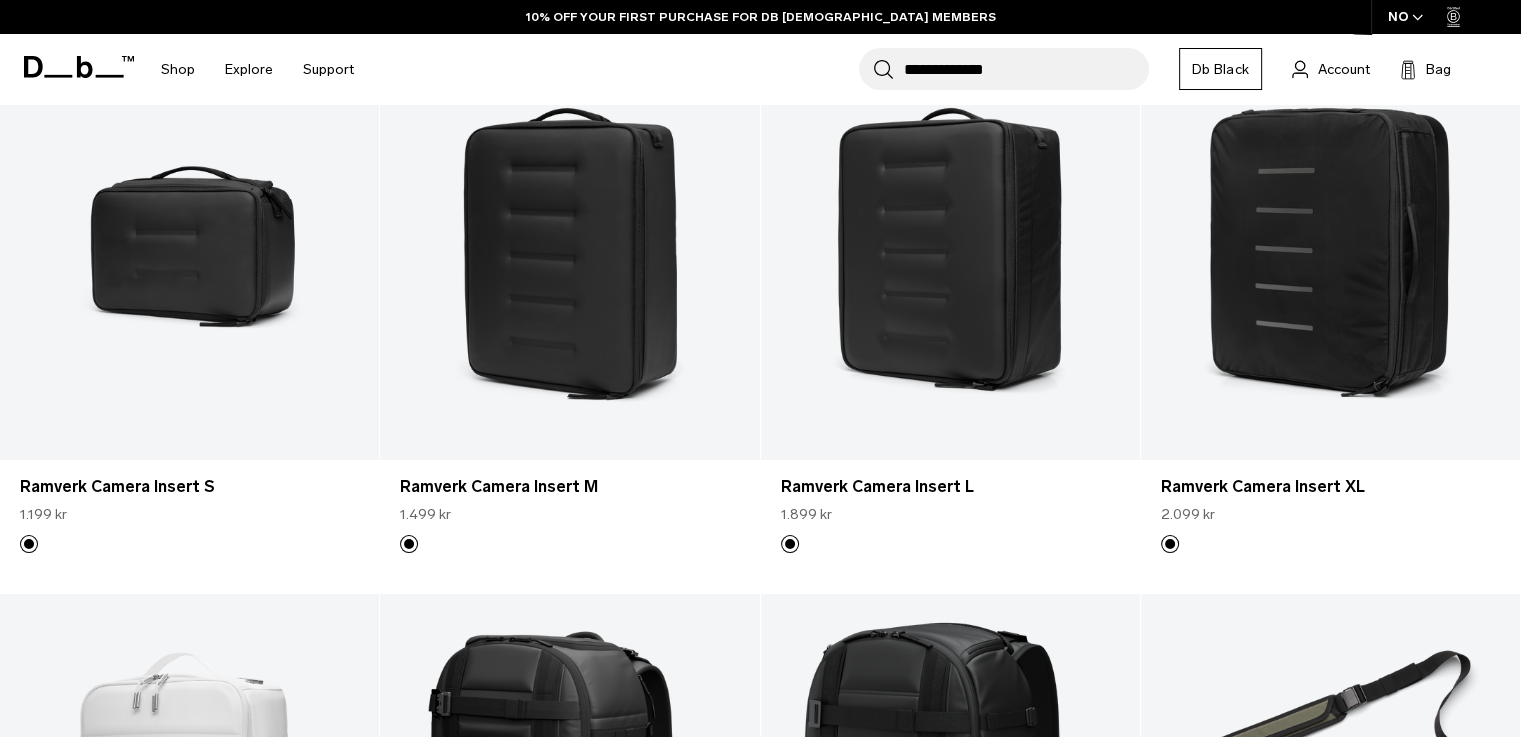 scroll, scrollTop: 347, scrollLeft: 0, axis: vertical 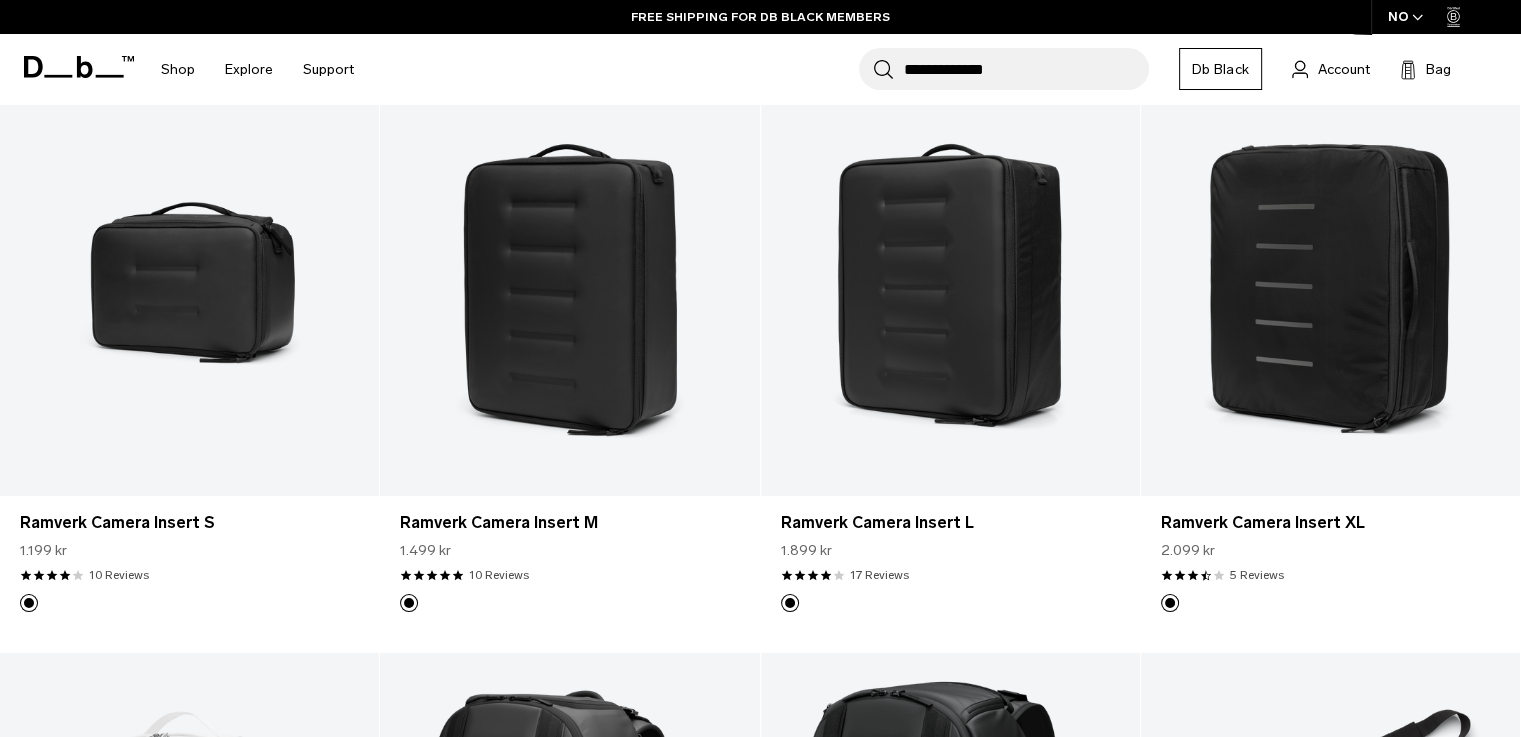 click on "Skip to content
Summer Sale Ends In:
00
days,
00
hours,
00
minutes ,
00
seconds
BUY NOW, PAY LATER WITH KLARNA
10% OFF YOUR FIRST PURCHASE FOR DB BLACK MEMBERS
FREE SHIPPING FOR DB BLACK MEMBERS
FREE RETURNS FOR DB BLACK MEMBERS
LIMITED LIFETIME WARRANTY FOR DB BLACK MEMBERS
BUY NOW, PAY LATER WITH KLARNA
10% OFF YOUR FIRST PURCHASE FOR DB BLACK MEMBERS
Summer Sale Ends In:
00
days,
00
hours,
00" at bounding box center (760, 21) 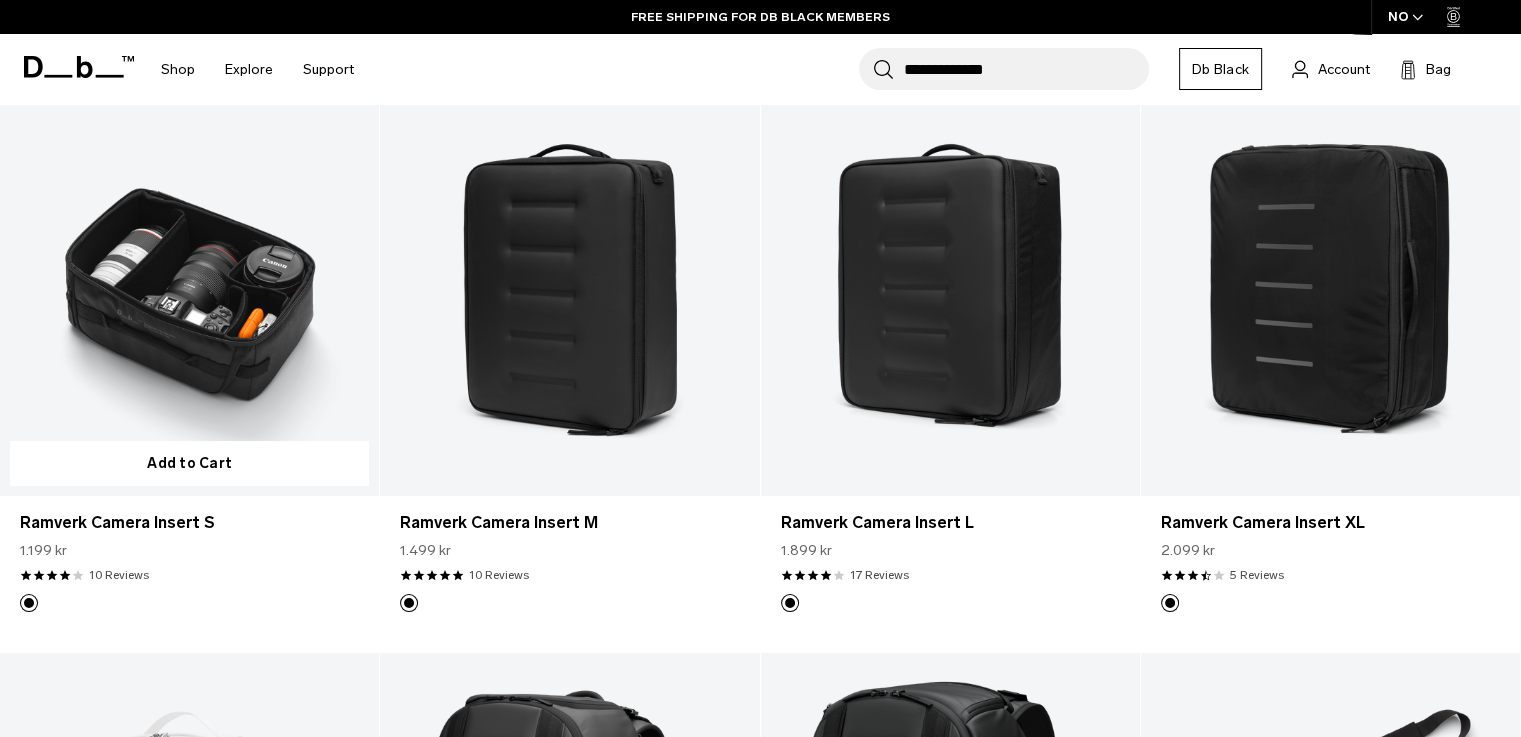 click at bounding box center [189, 285] 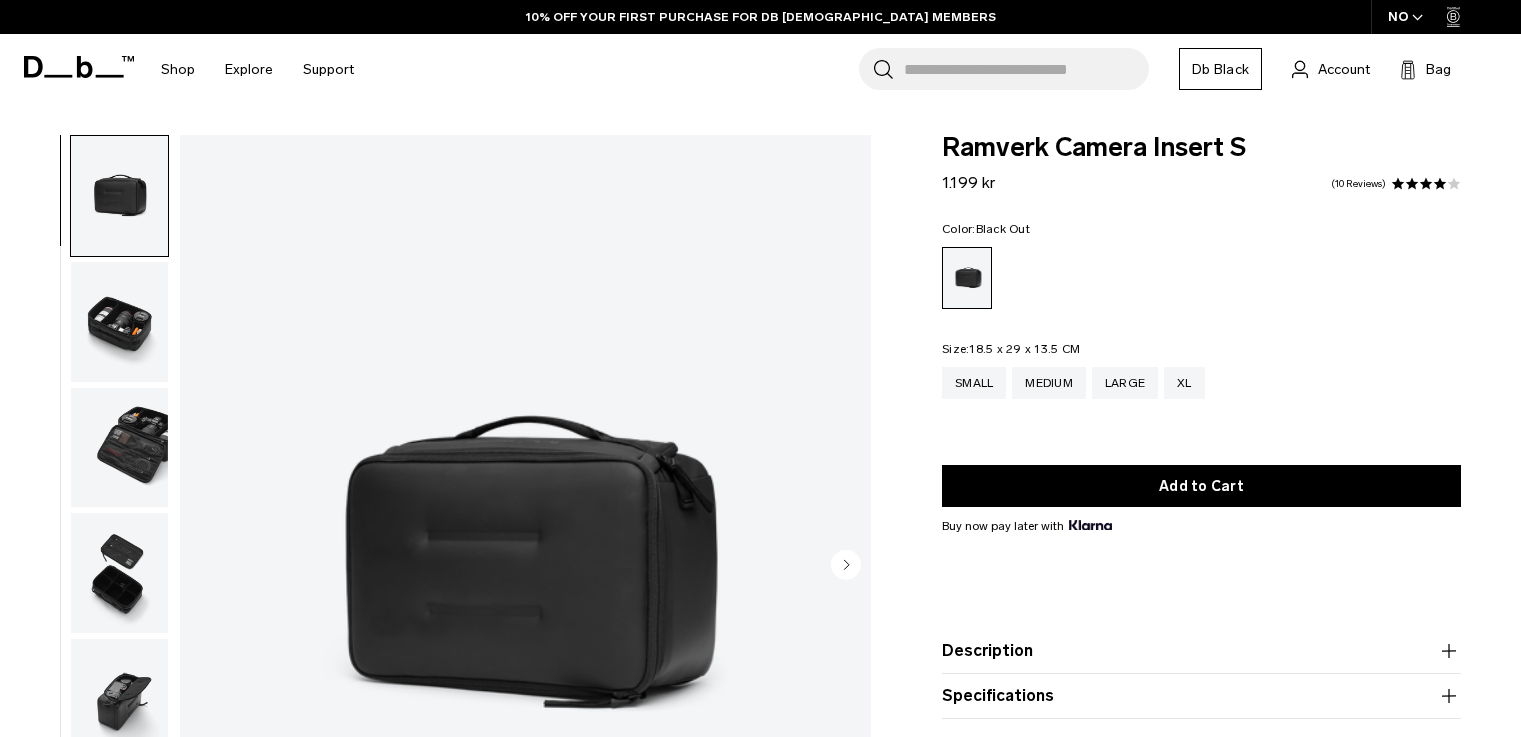 scroll, scrollTop: 0, scrollLeft: 0, axis: both 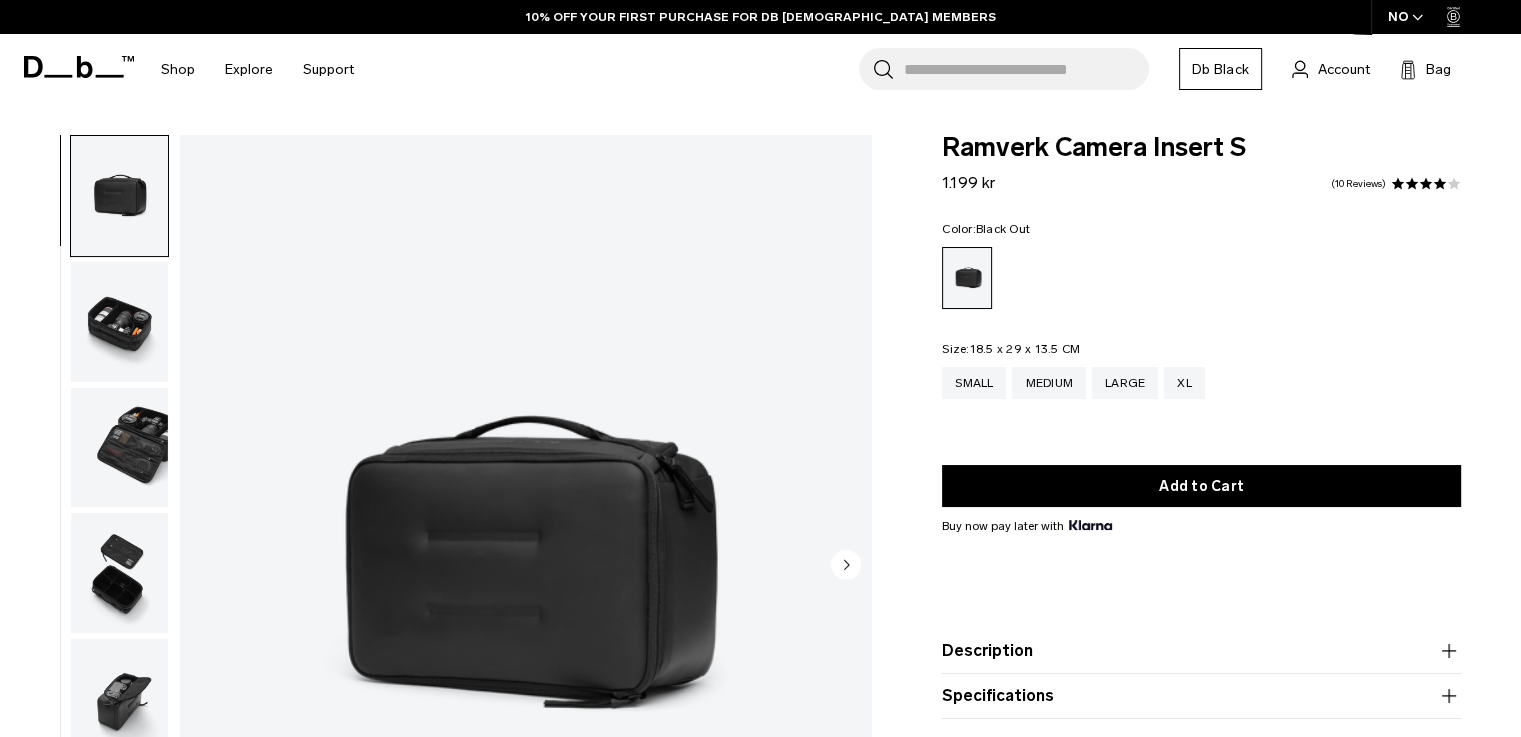 click at bounding box center (119, 448) 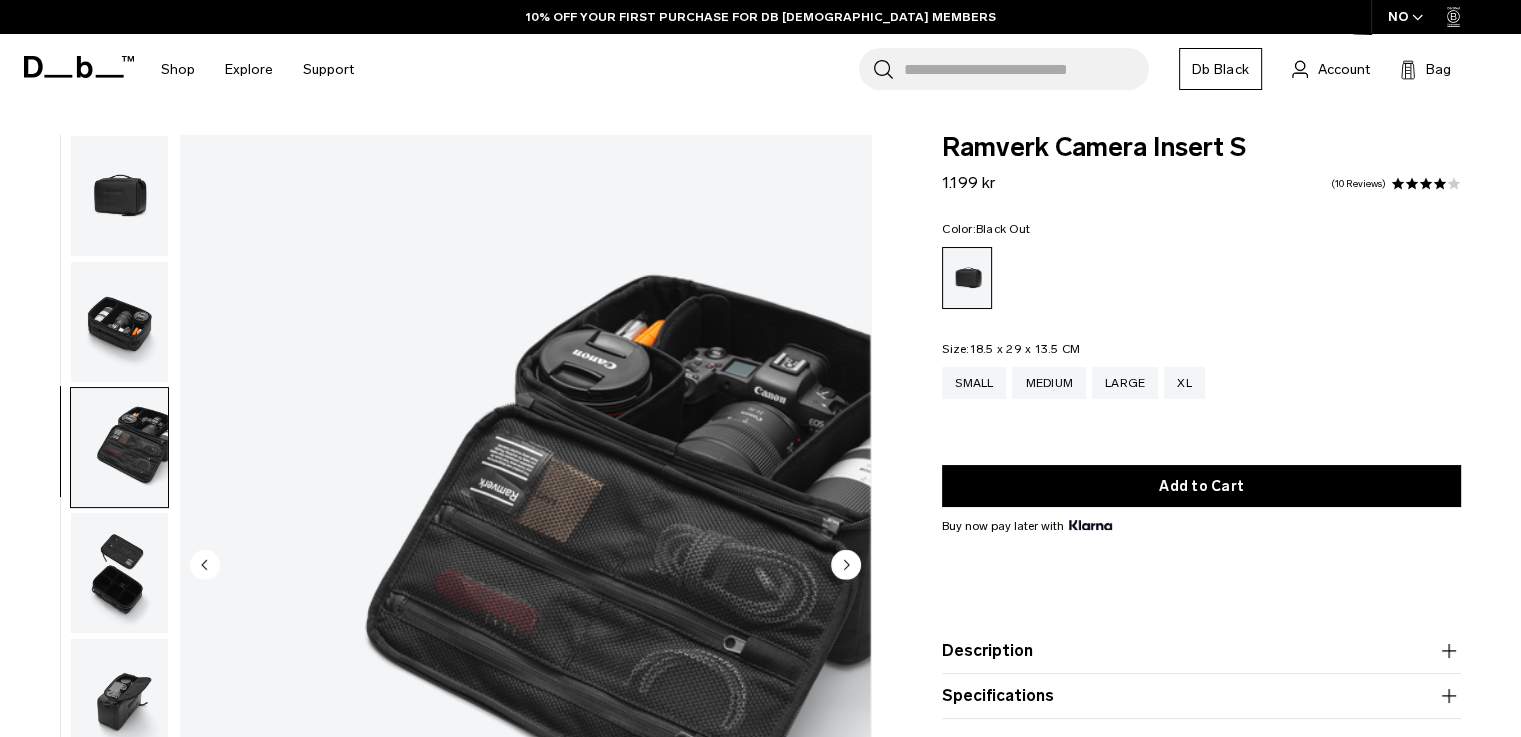 scroll, scrollTop: 14, scrollLeft: 0, axis: vertical 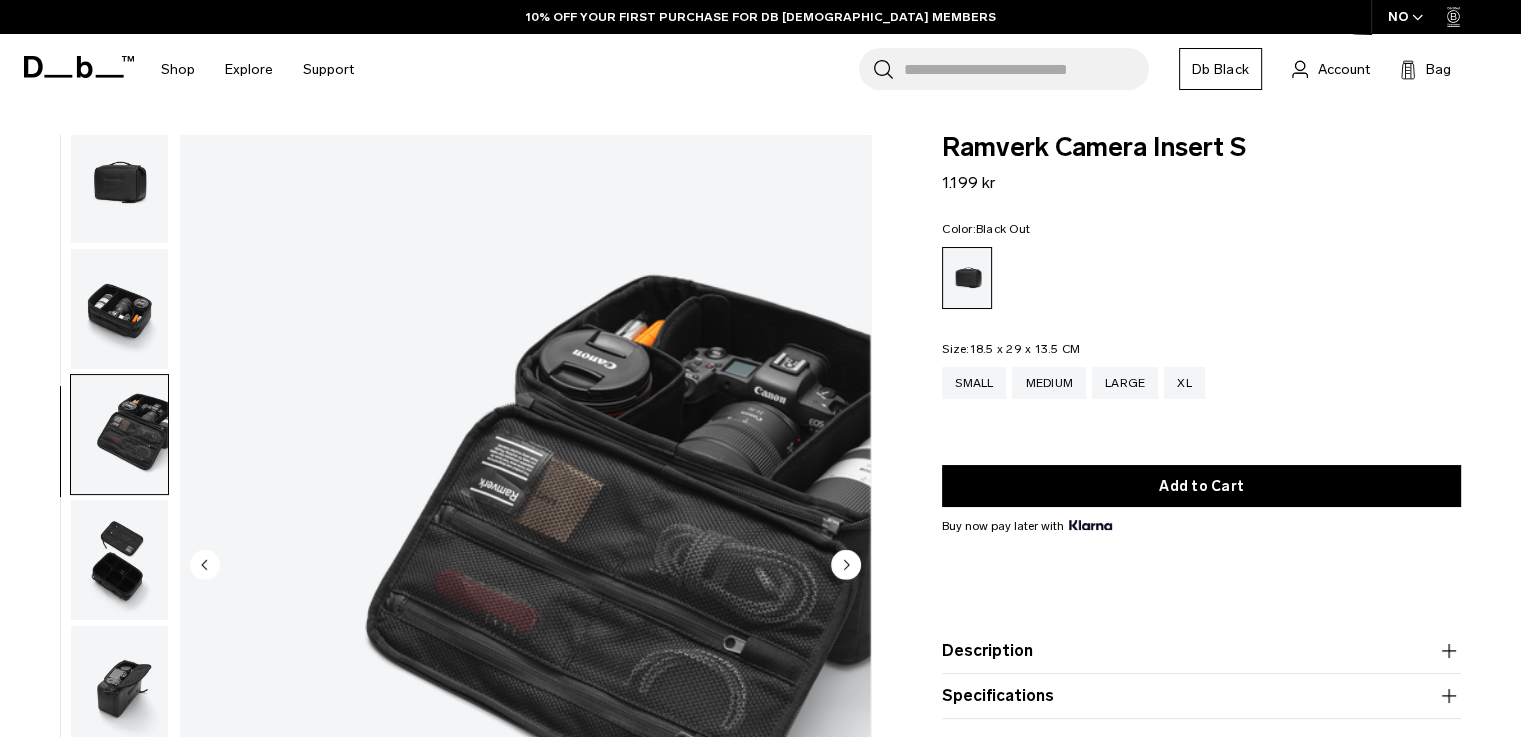 click at bounding box center [119, 309] 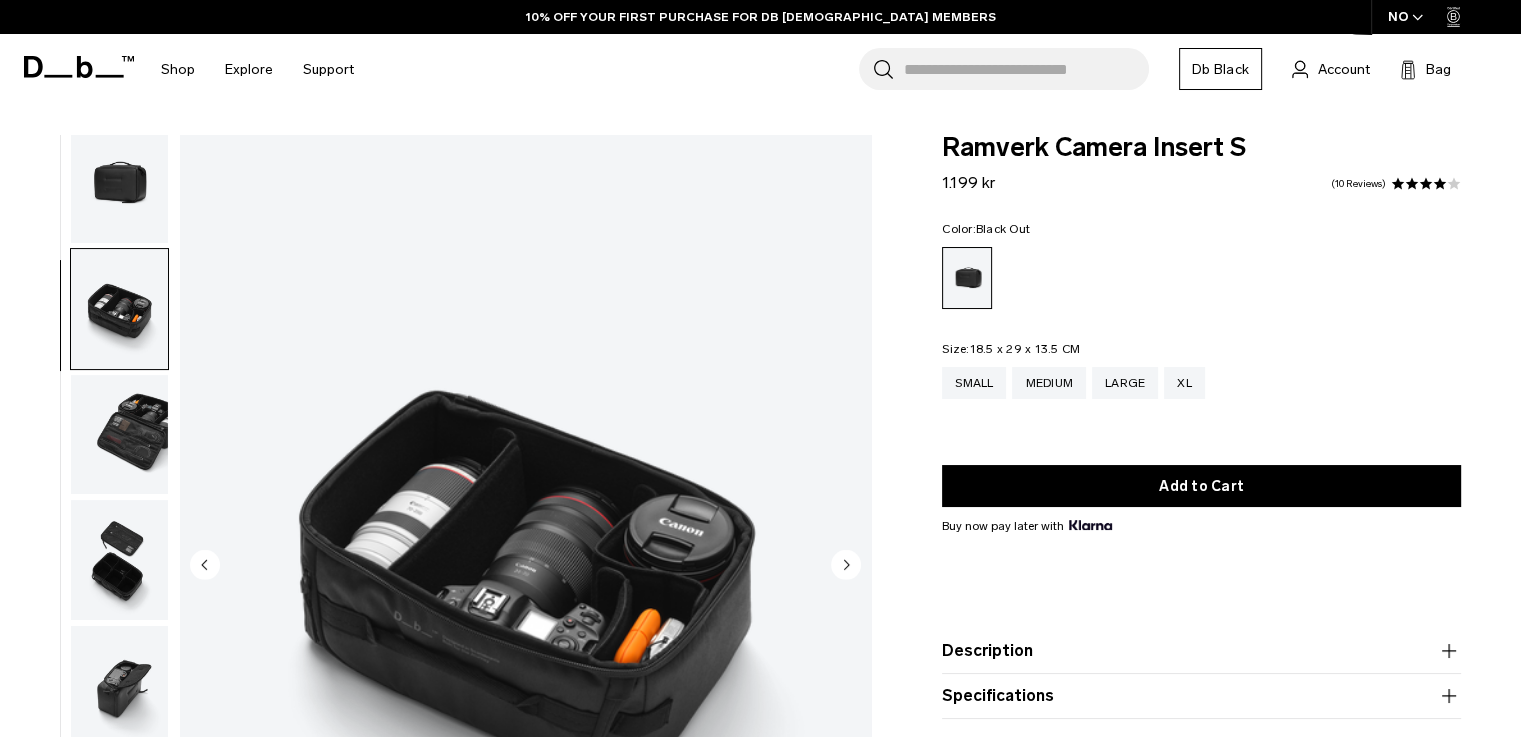 click at bounding box center [119, 183] 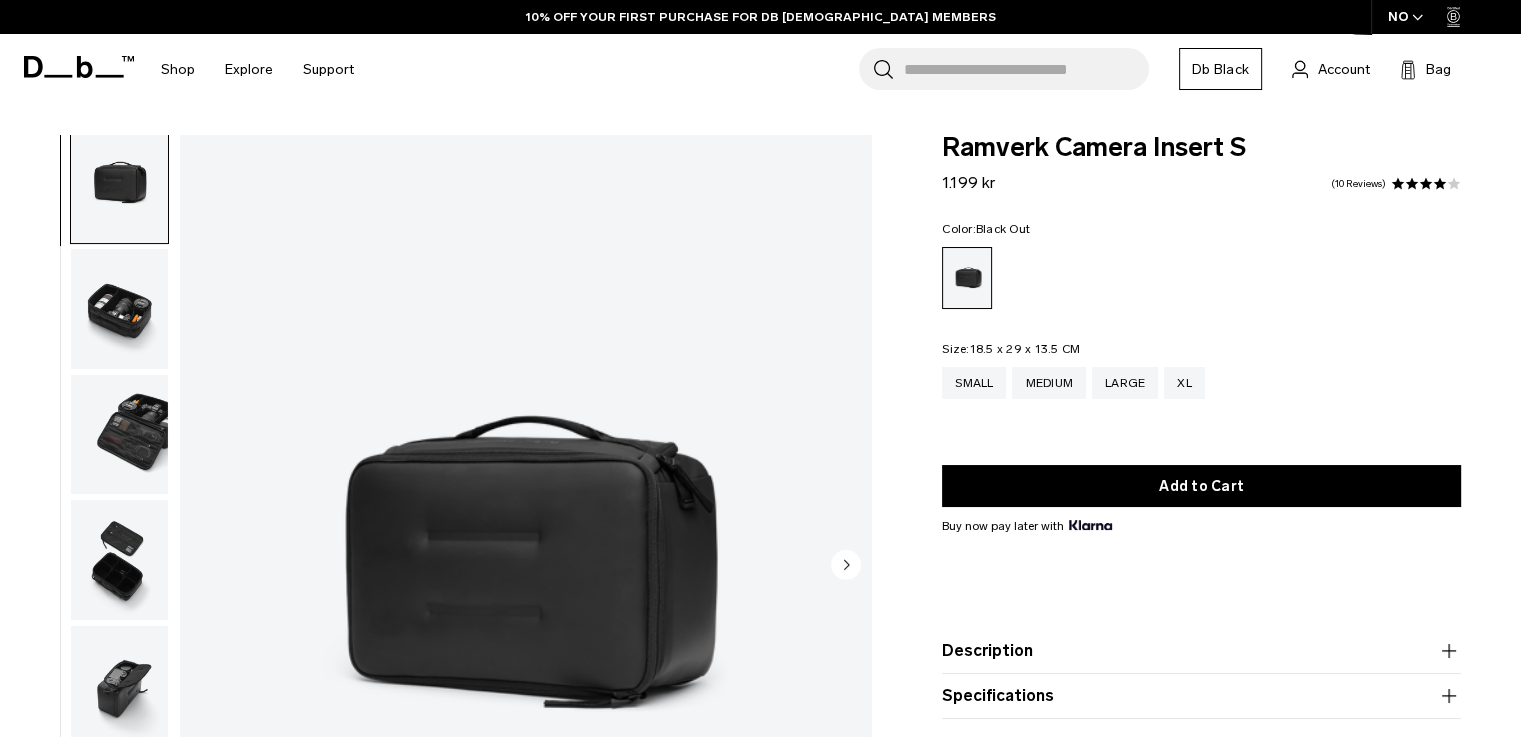 scroll, scrollTop: 0, scrollLeft: 0, axis: both 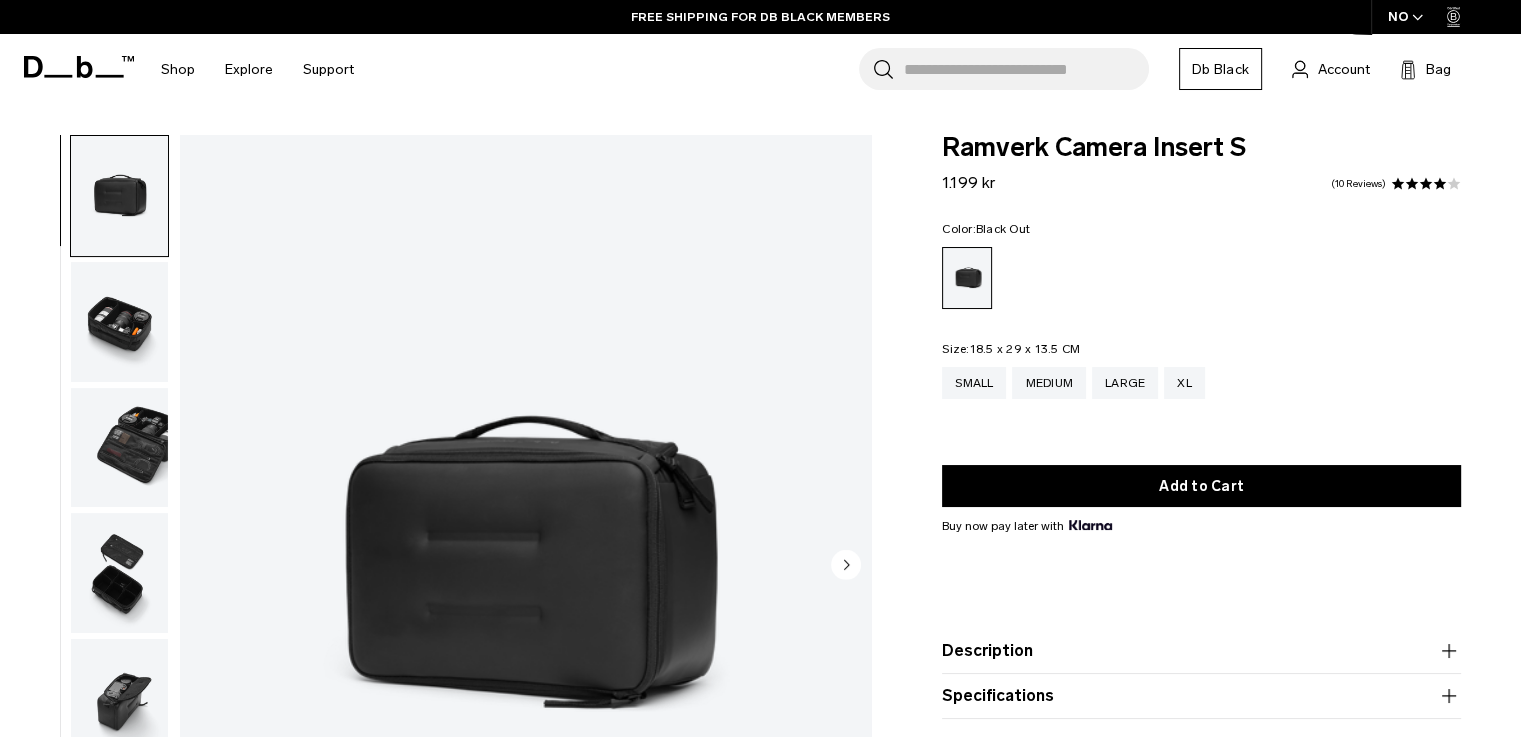 click at bounding box center (119, 573) 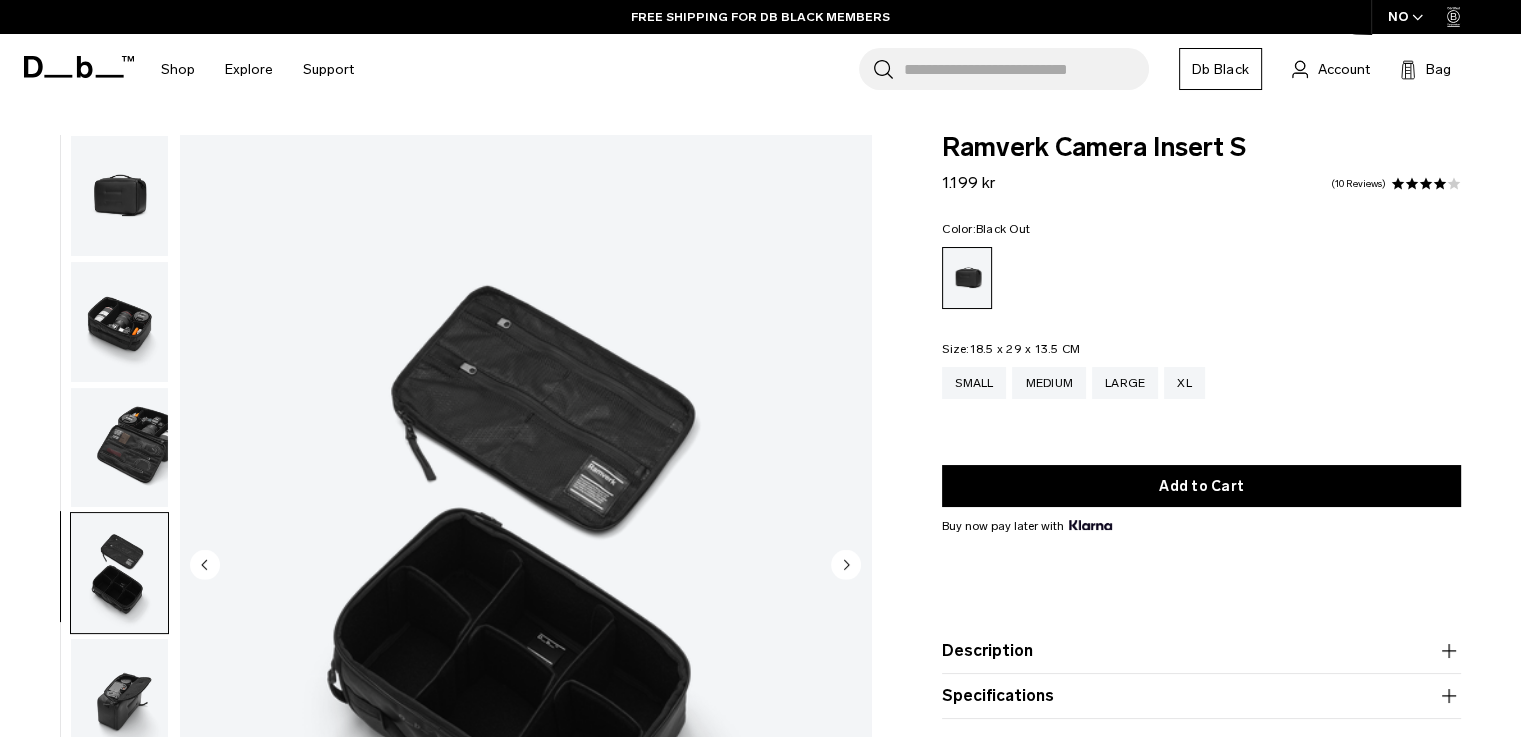 scroll, scrollTop: 14, scrollLeft: 0, axis: vertical 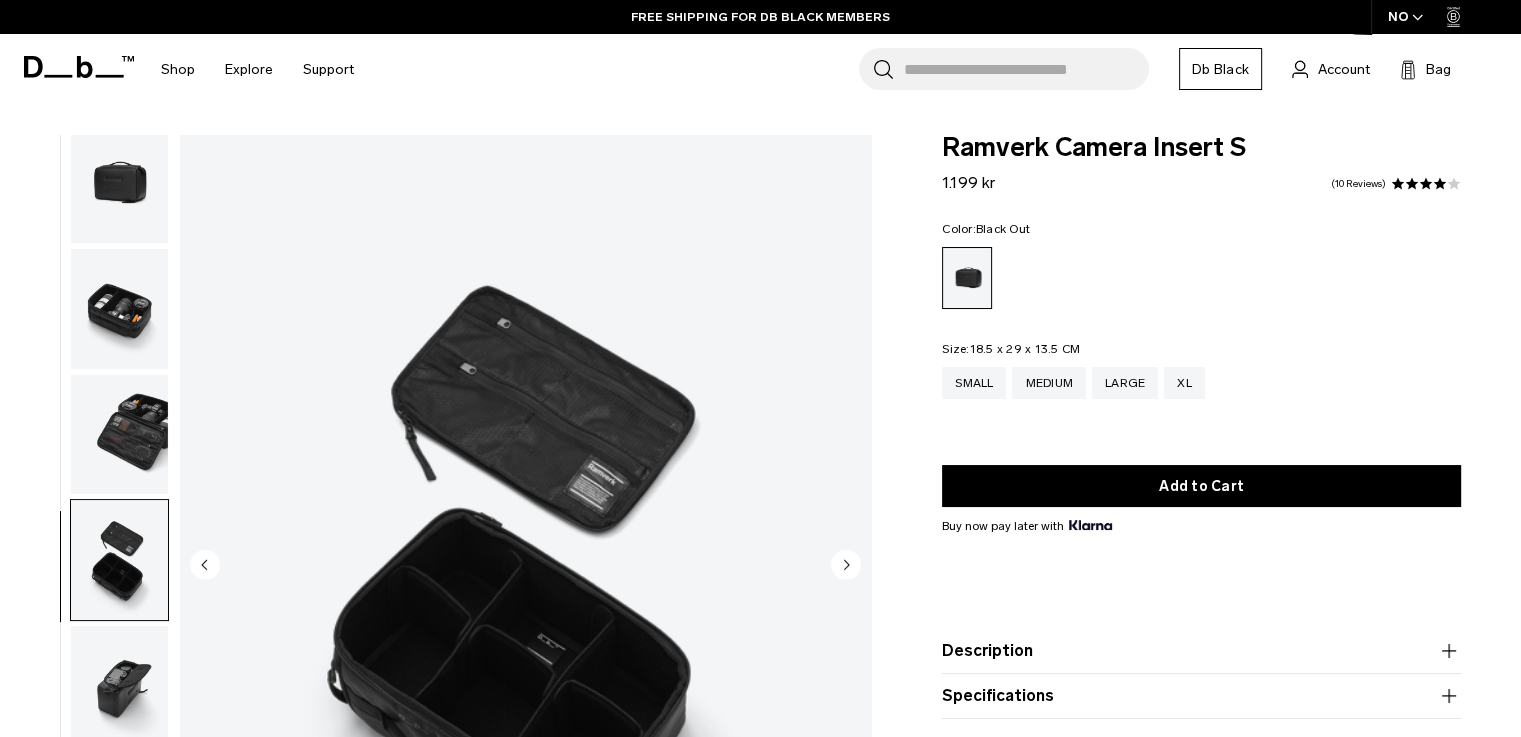 click at bounding box center [119, 686] 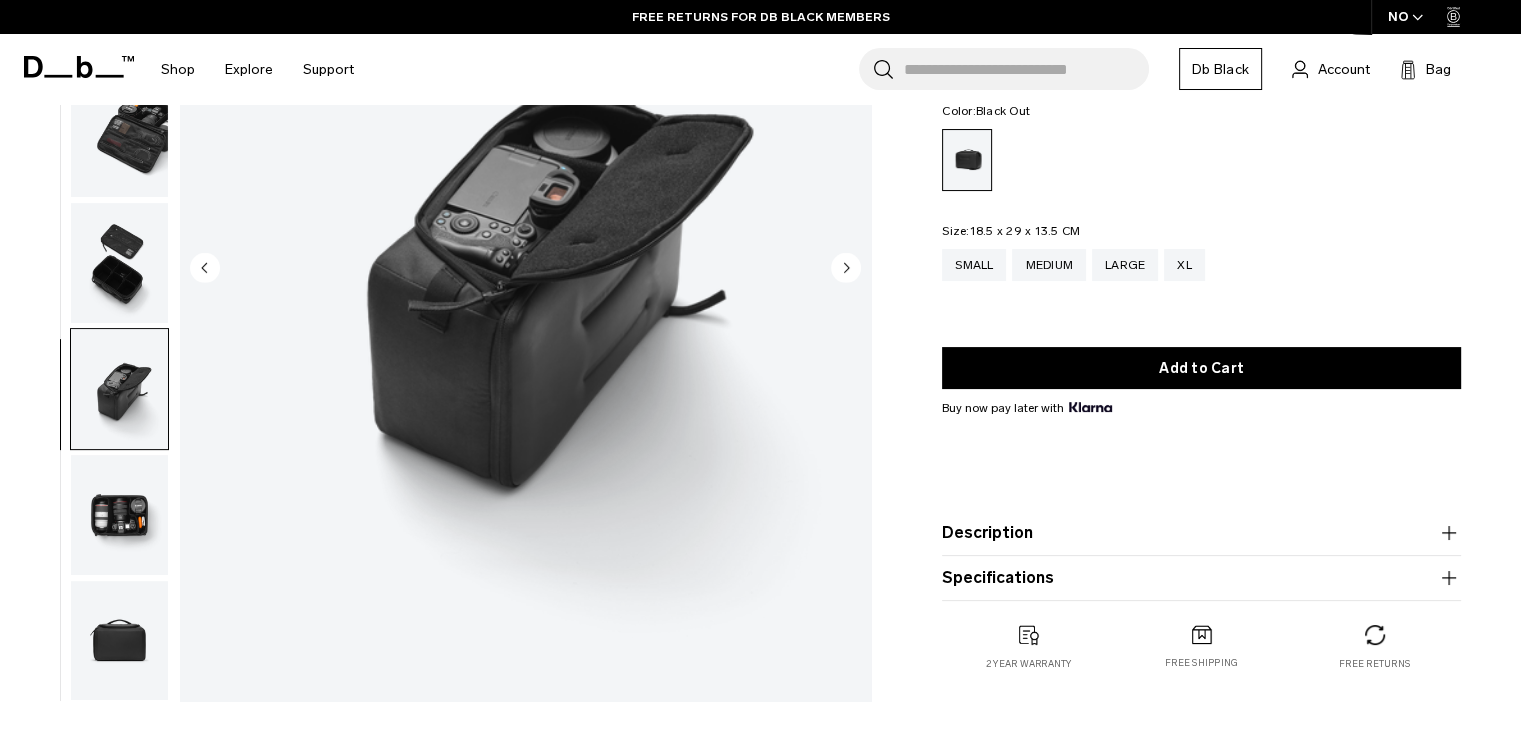 scroll, scrollTop: 254, scrollLeft: 0, axis: vertical 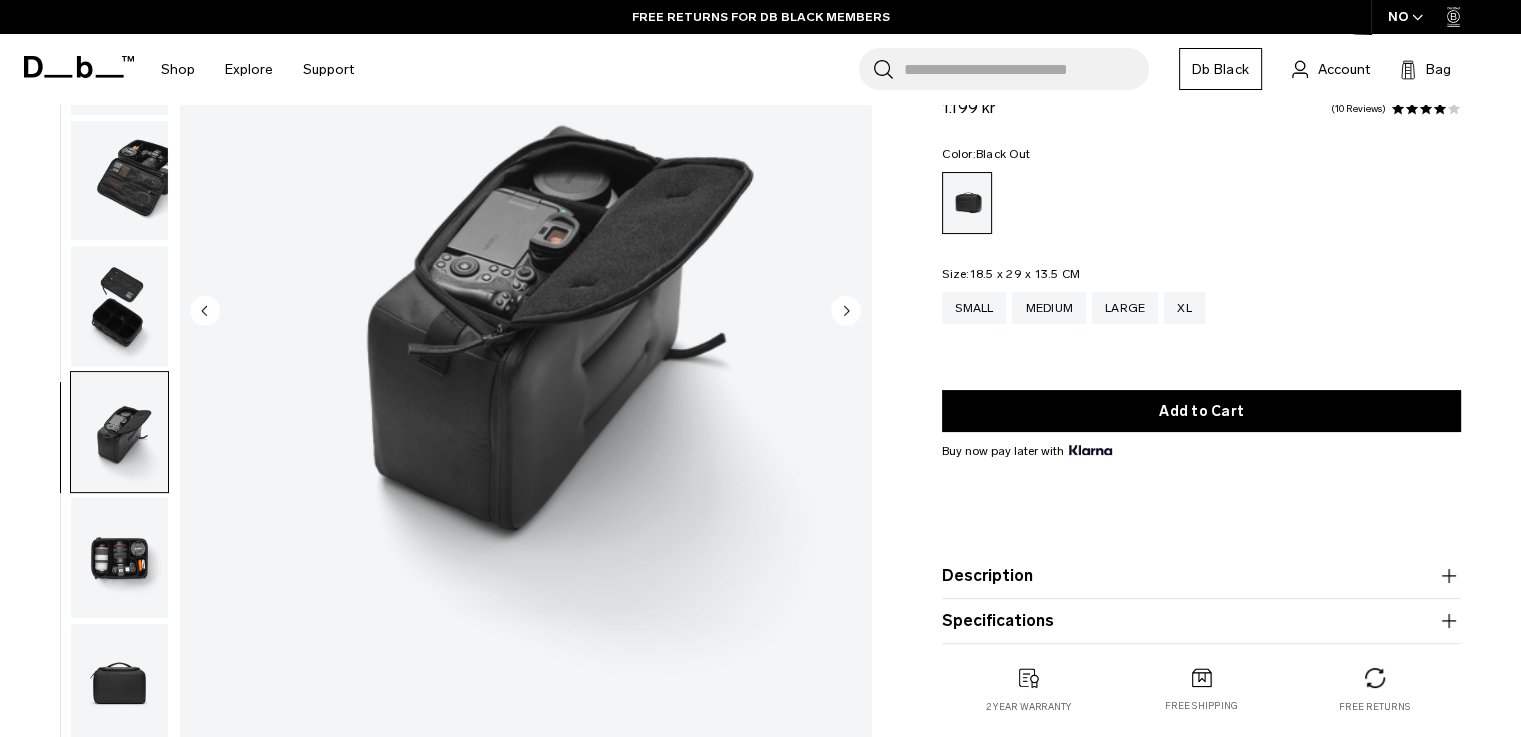 click on "Description" at bounding box center (1201, 576) 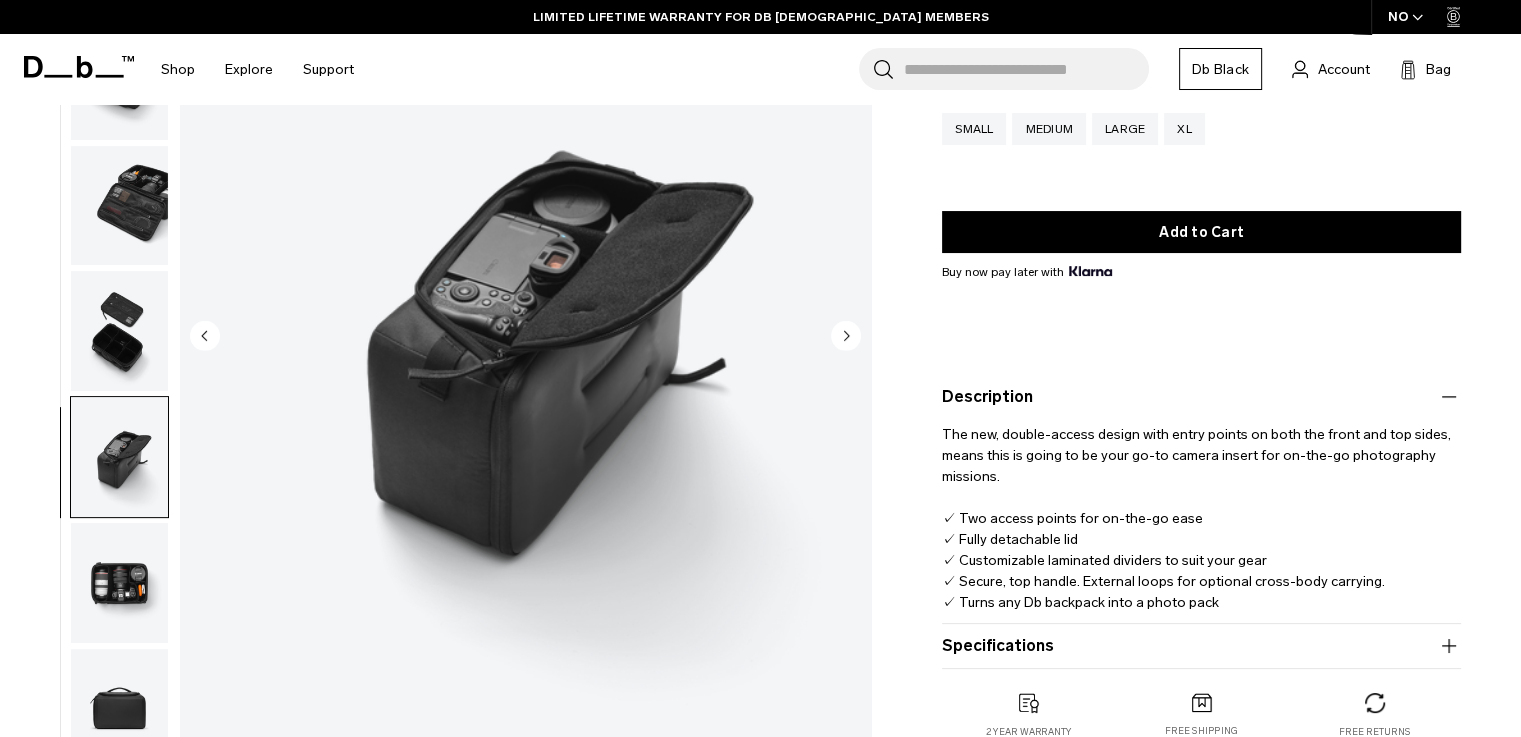 click on "Specifications" at bounding box center [1201, 646] 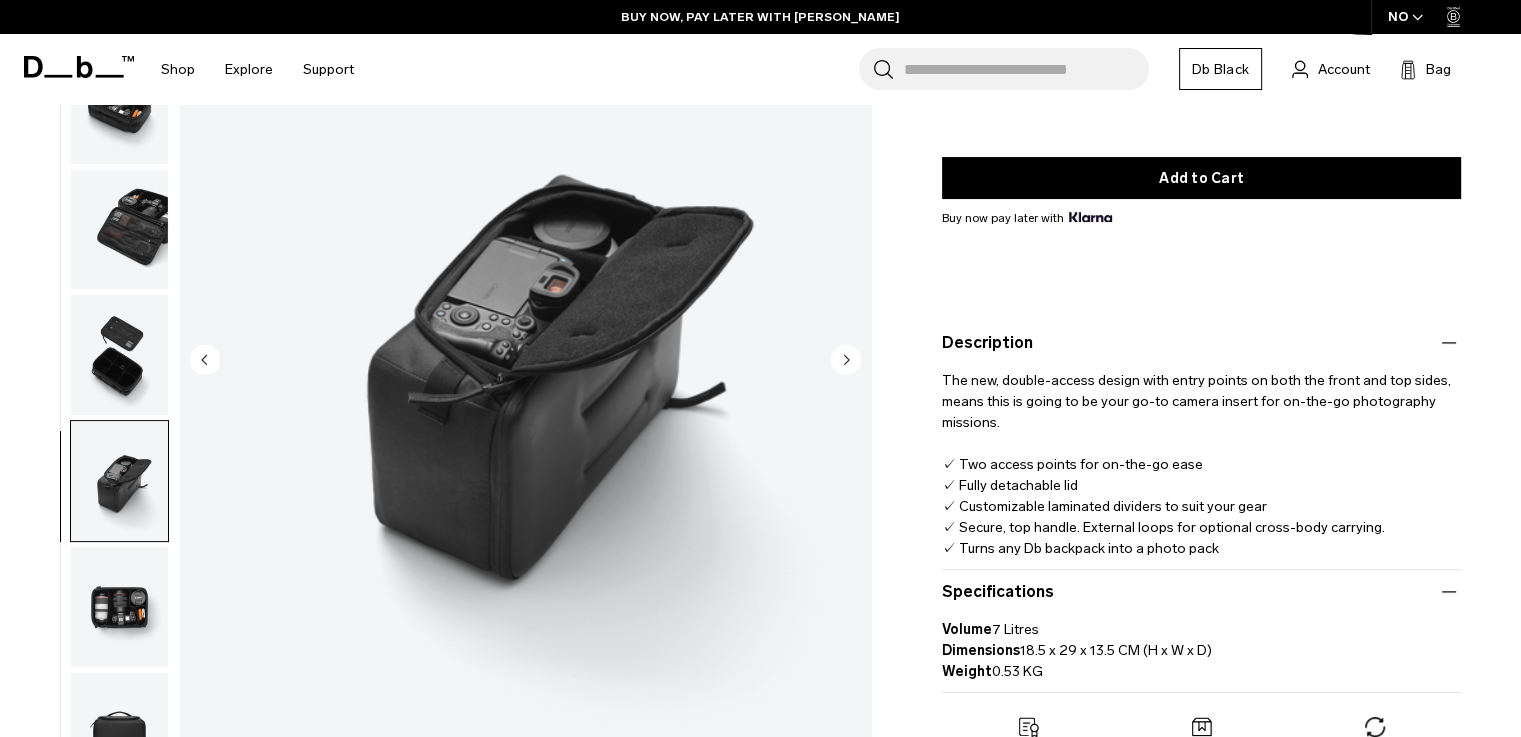 scroll, scrollTop: 208, scrollLeft: 0, axis: vertical 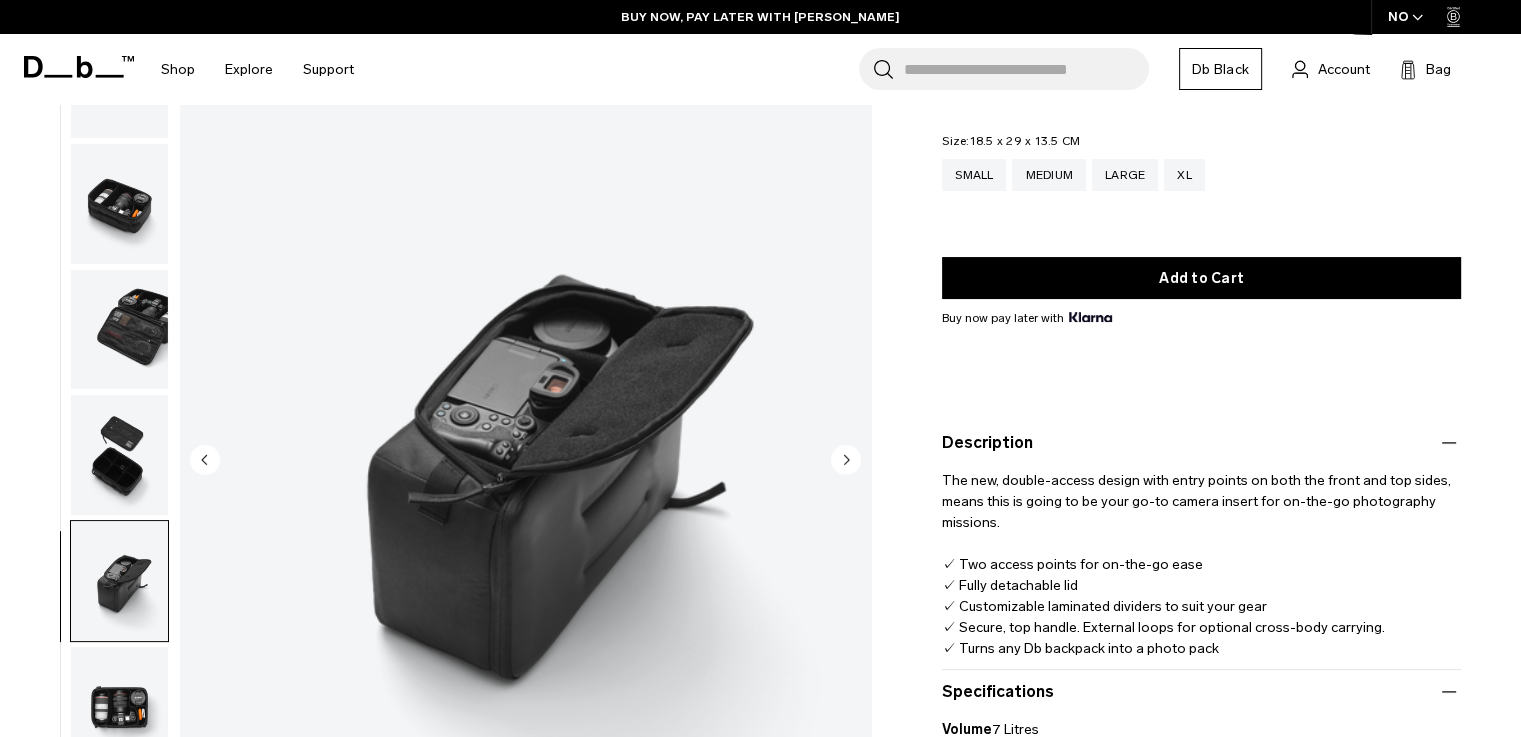 click at bounding box center (119, 707) 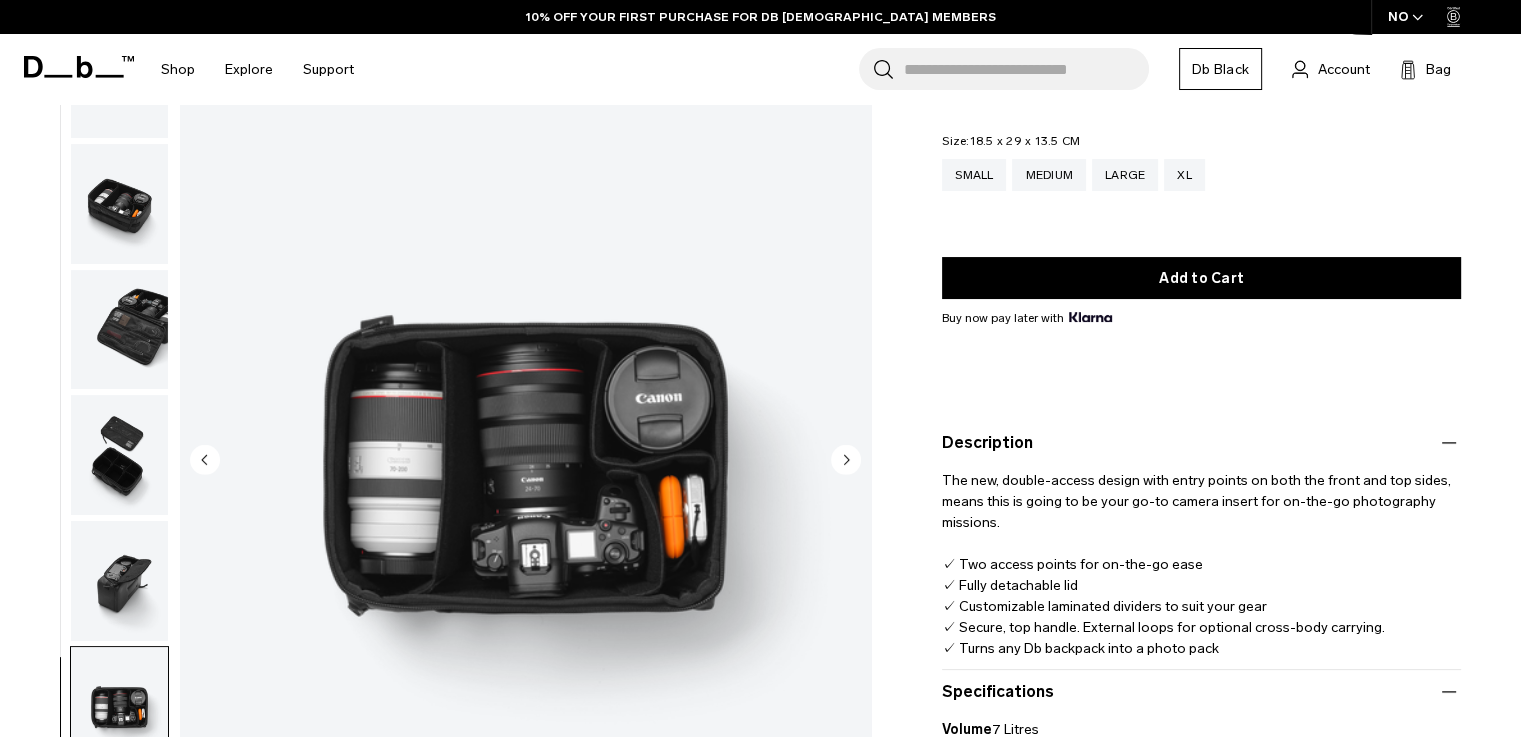 click at bounding box center [119, 581] 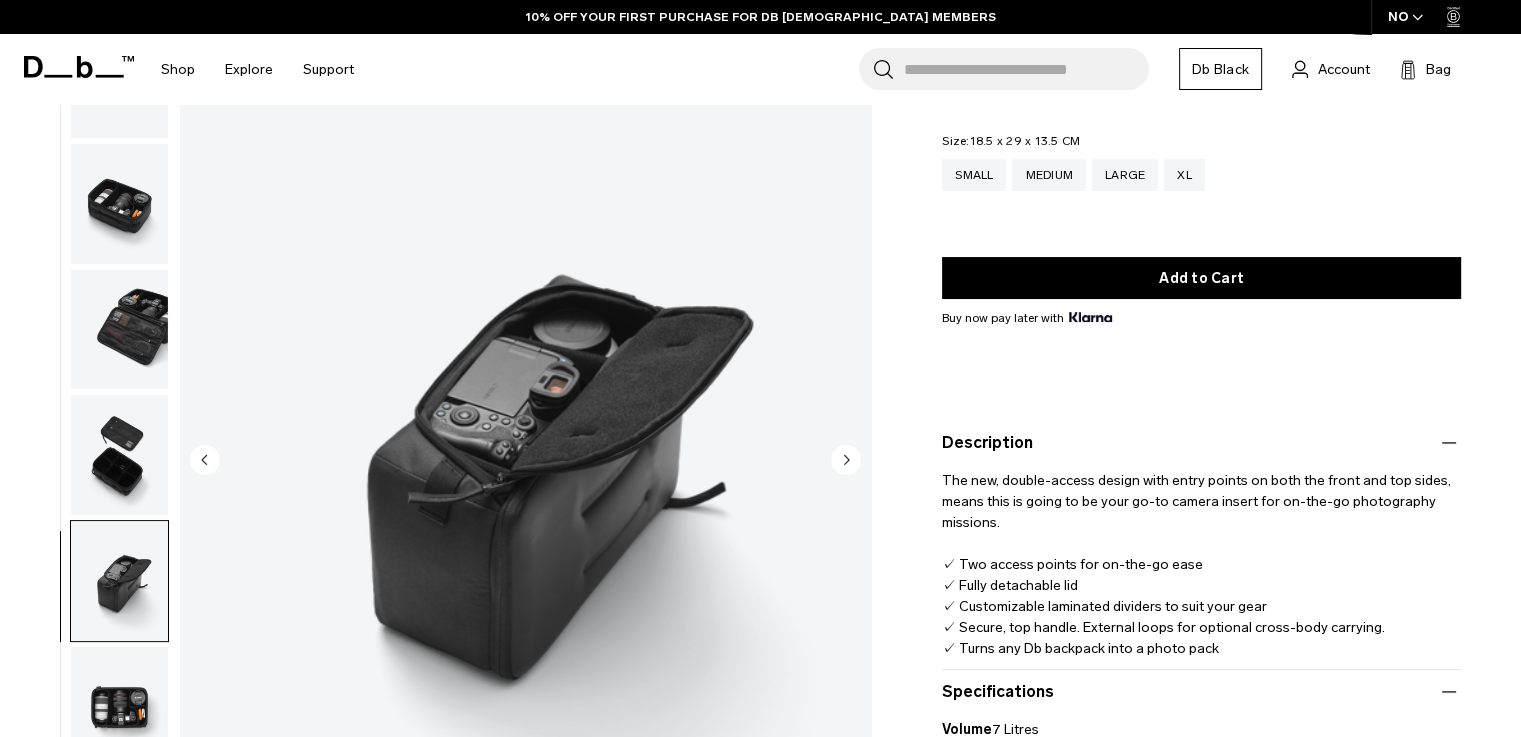 click at bounding box center [119, 455] 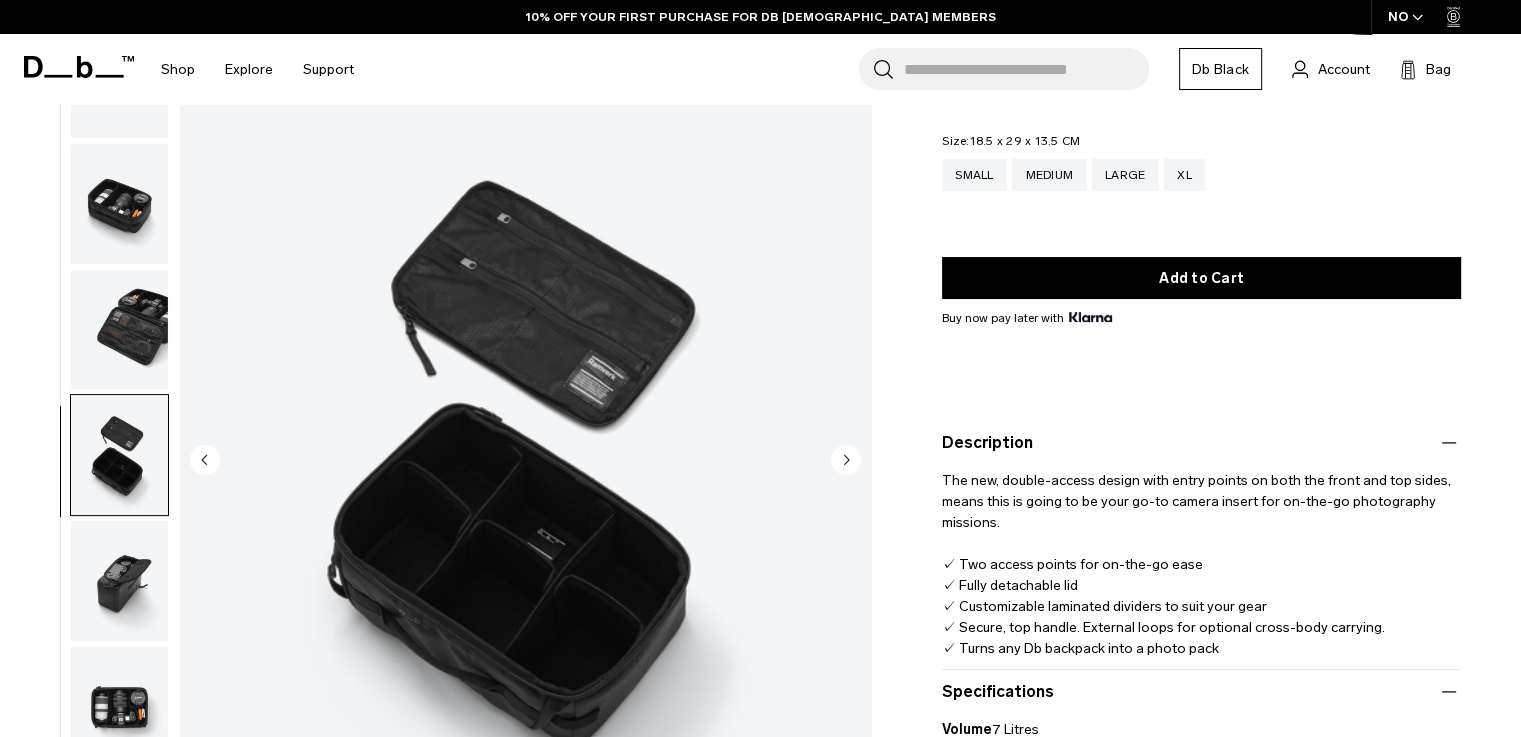 click at bounding box center (119, 329) 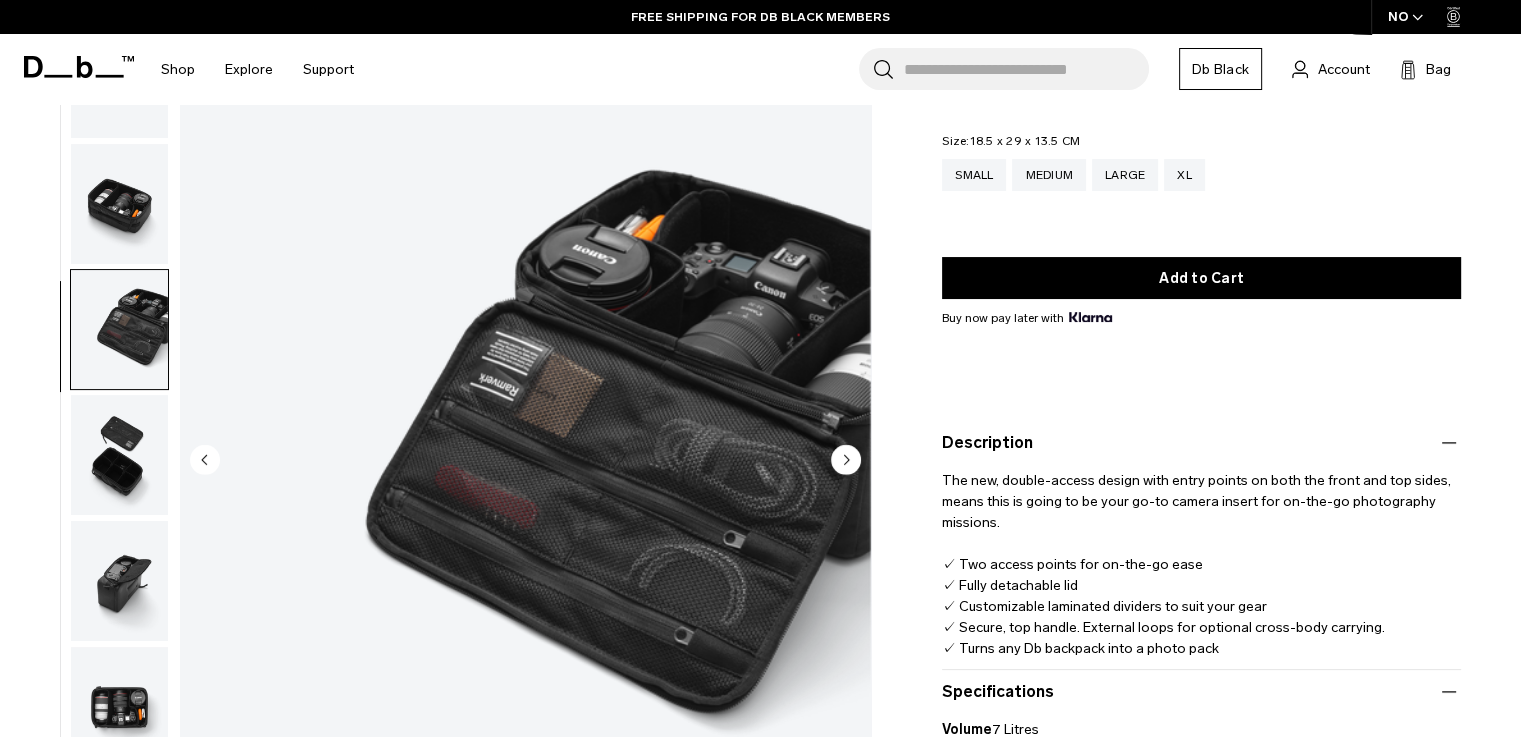 click at bounding box center (119, 203) 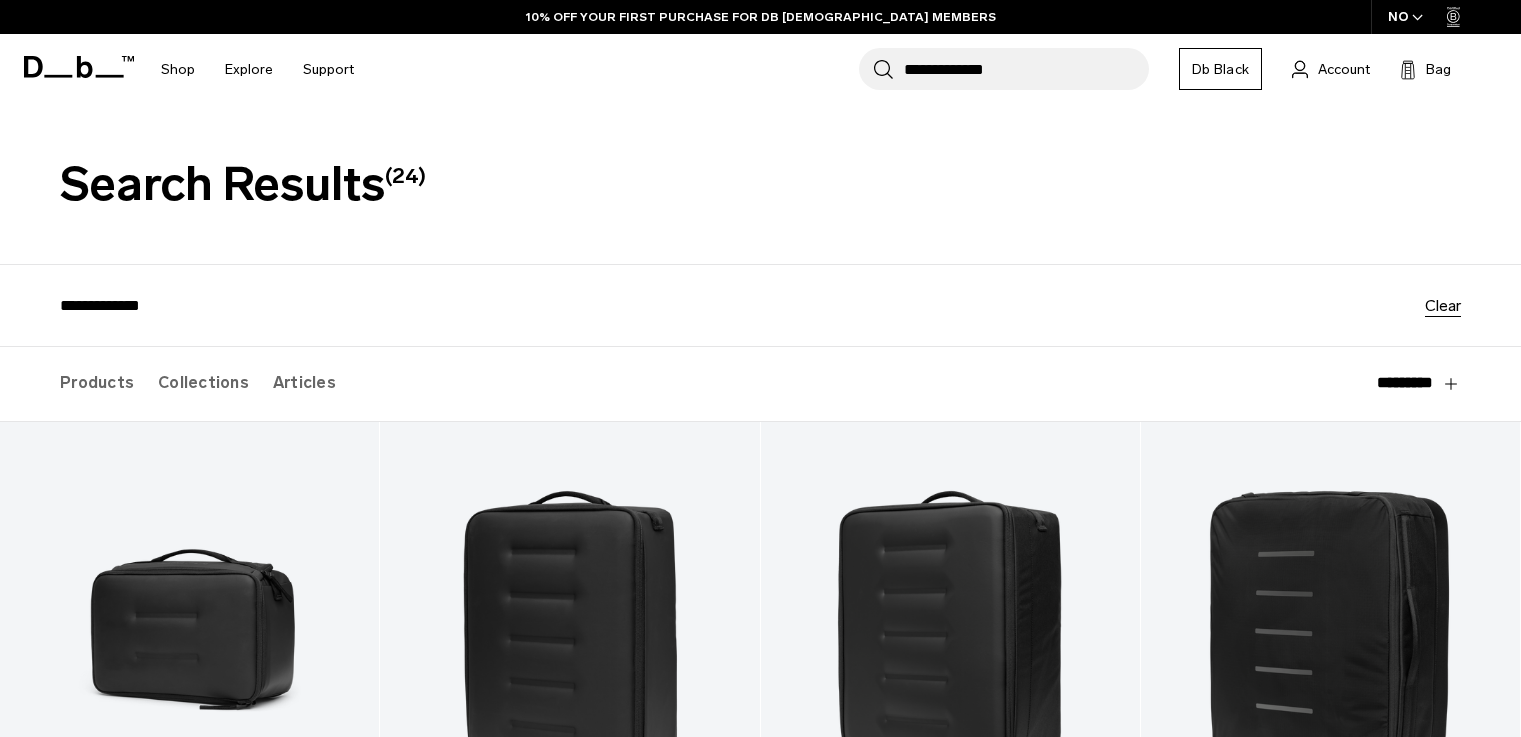 scroll, scrollTop: 349, scrollLeft: 0, axis: vertical 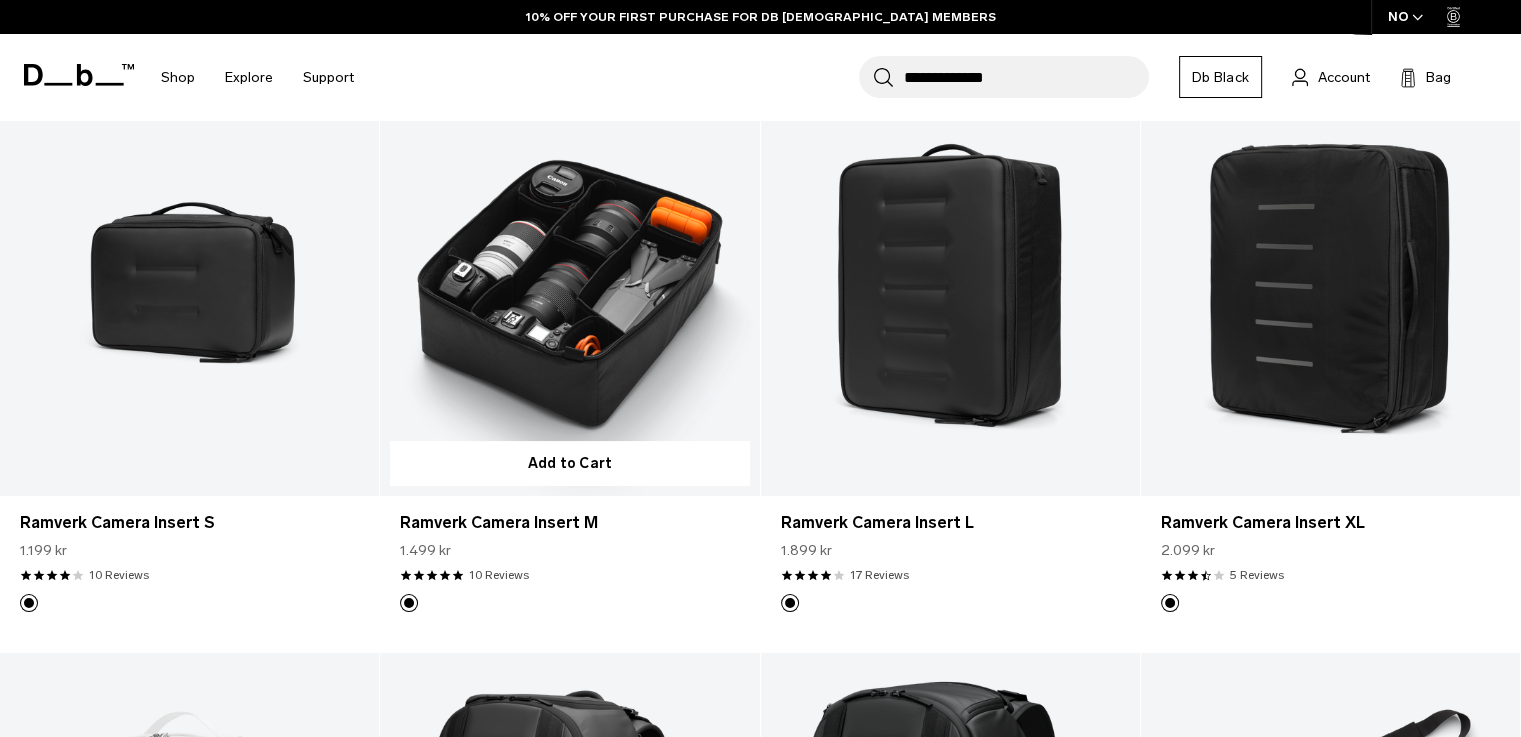 click at bounding box center [569, 285] 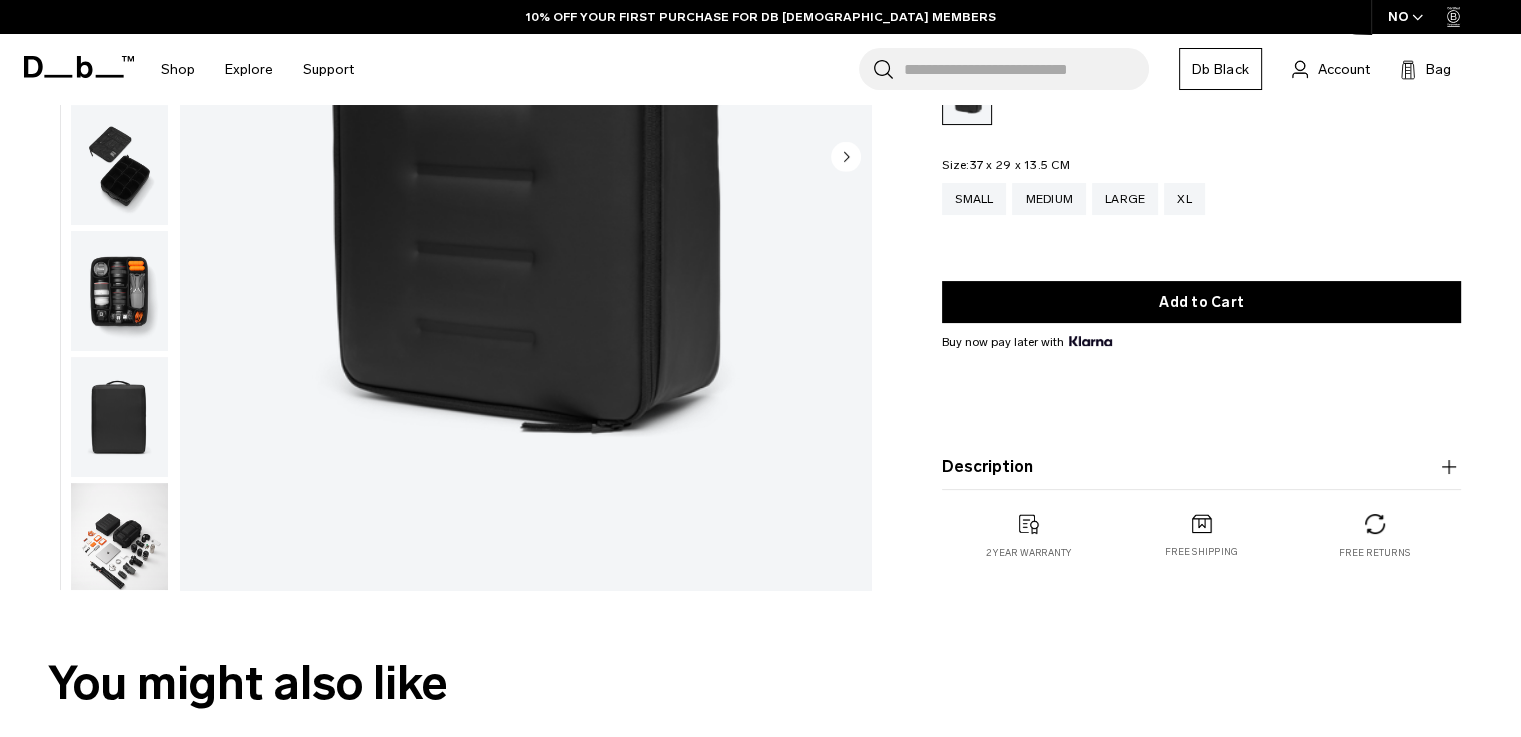 scroll, scrollTop: 509, scrollLeft: 0, axis: vertical 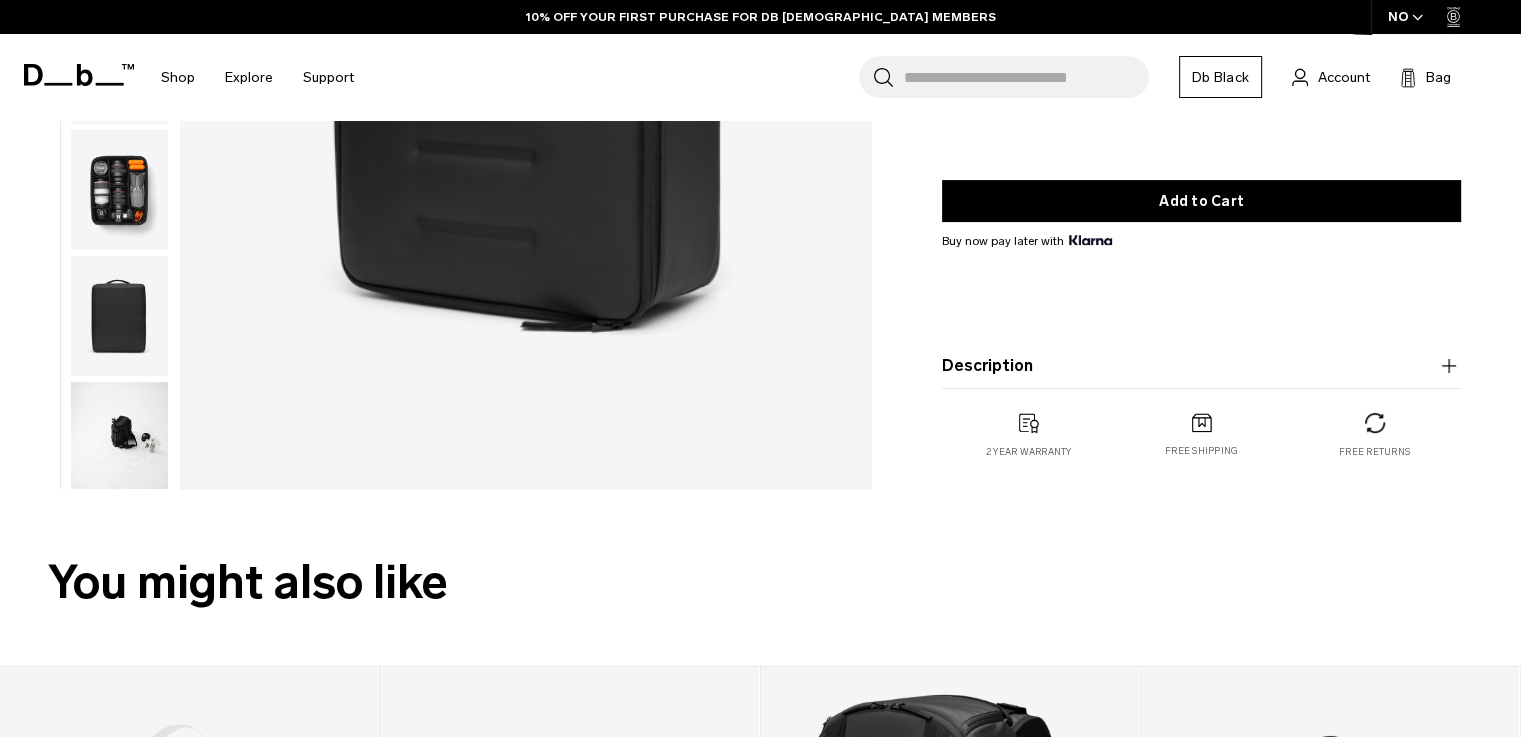 click on "Description" at bounding box center (1201, 366) 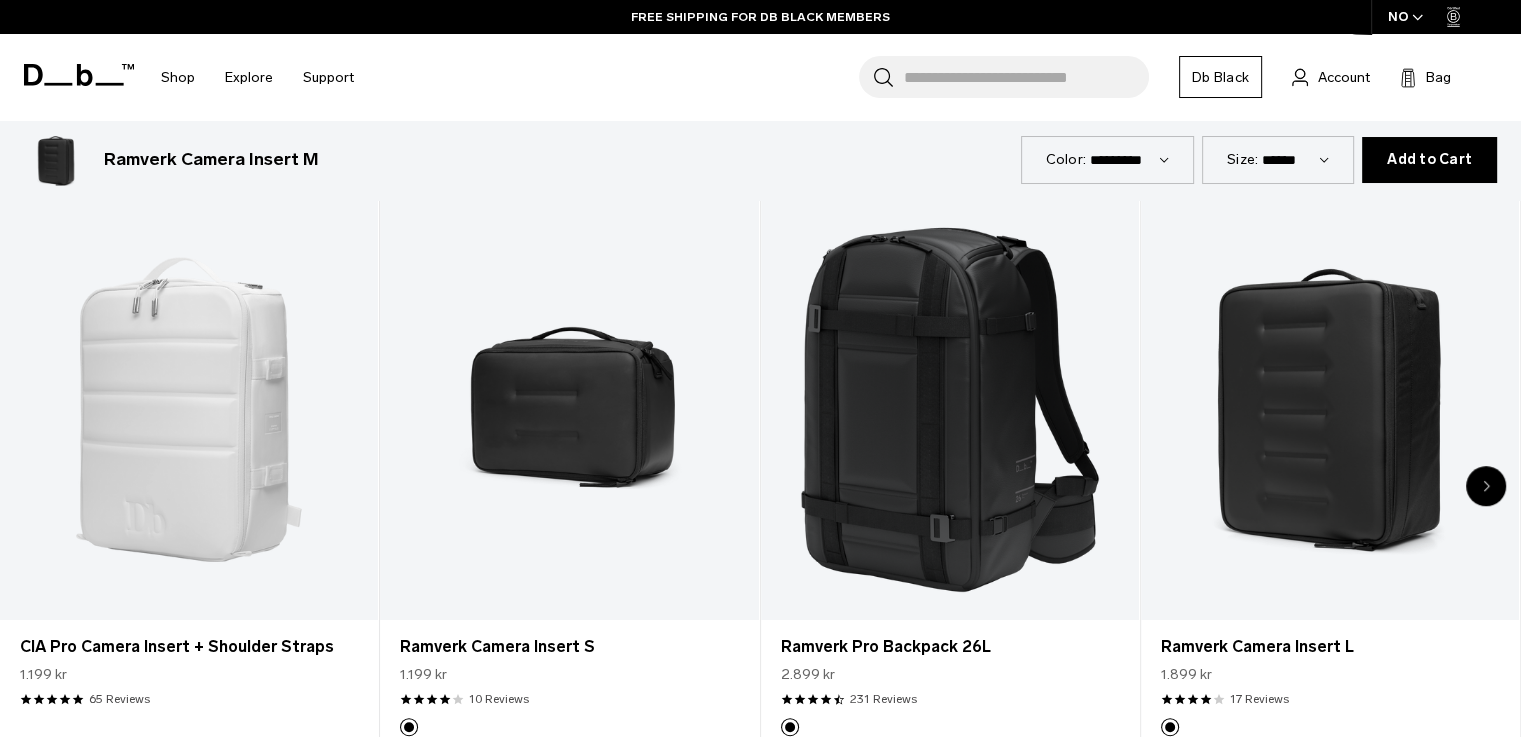 scroll, scrollTop: 509, scrollLeft: 0, axis: vertical 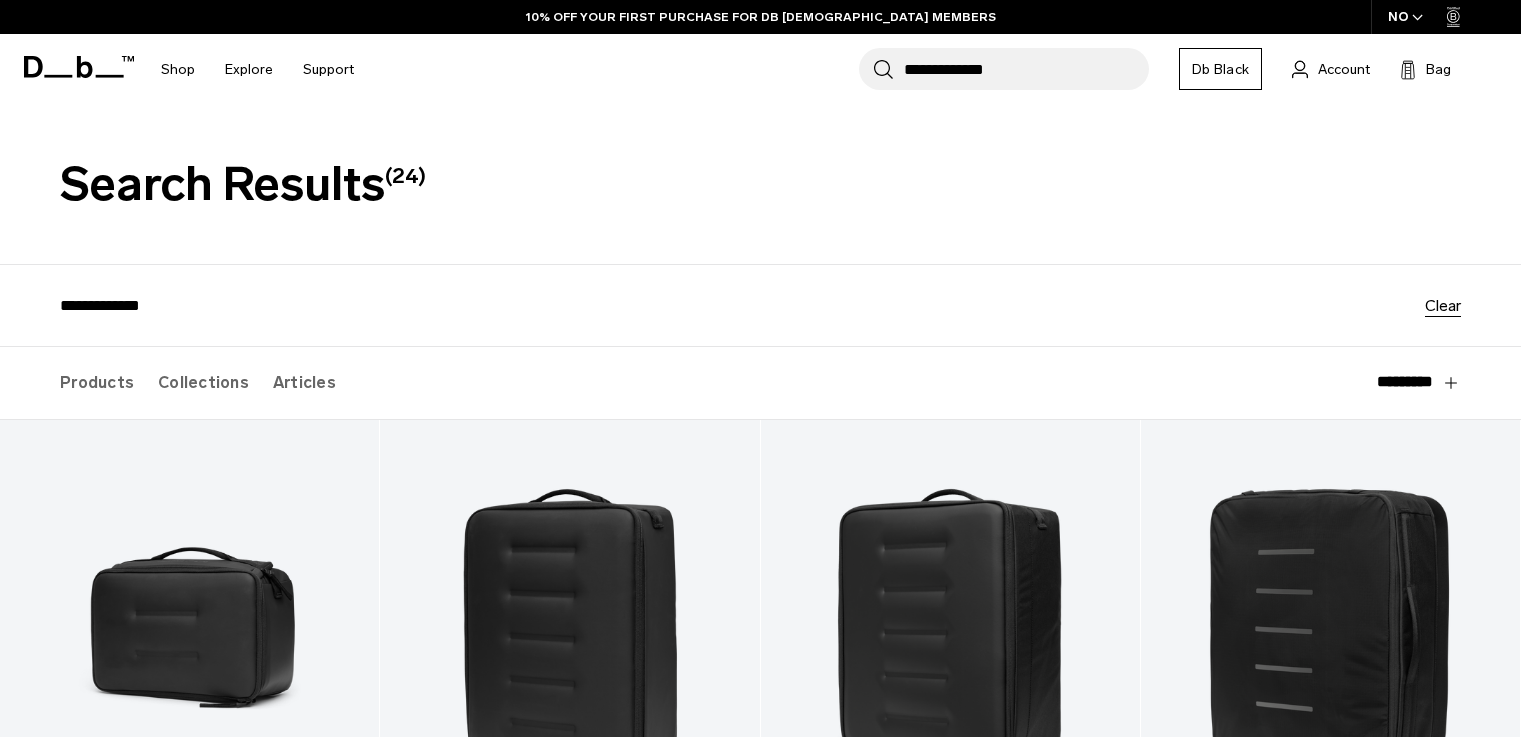 click at bounding box center [189, 630] 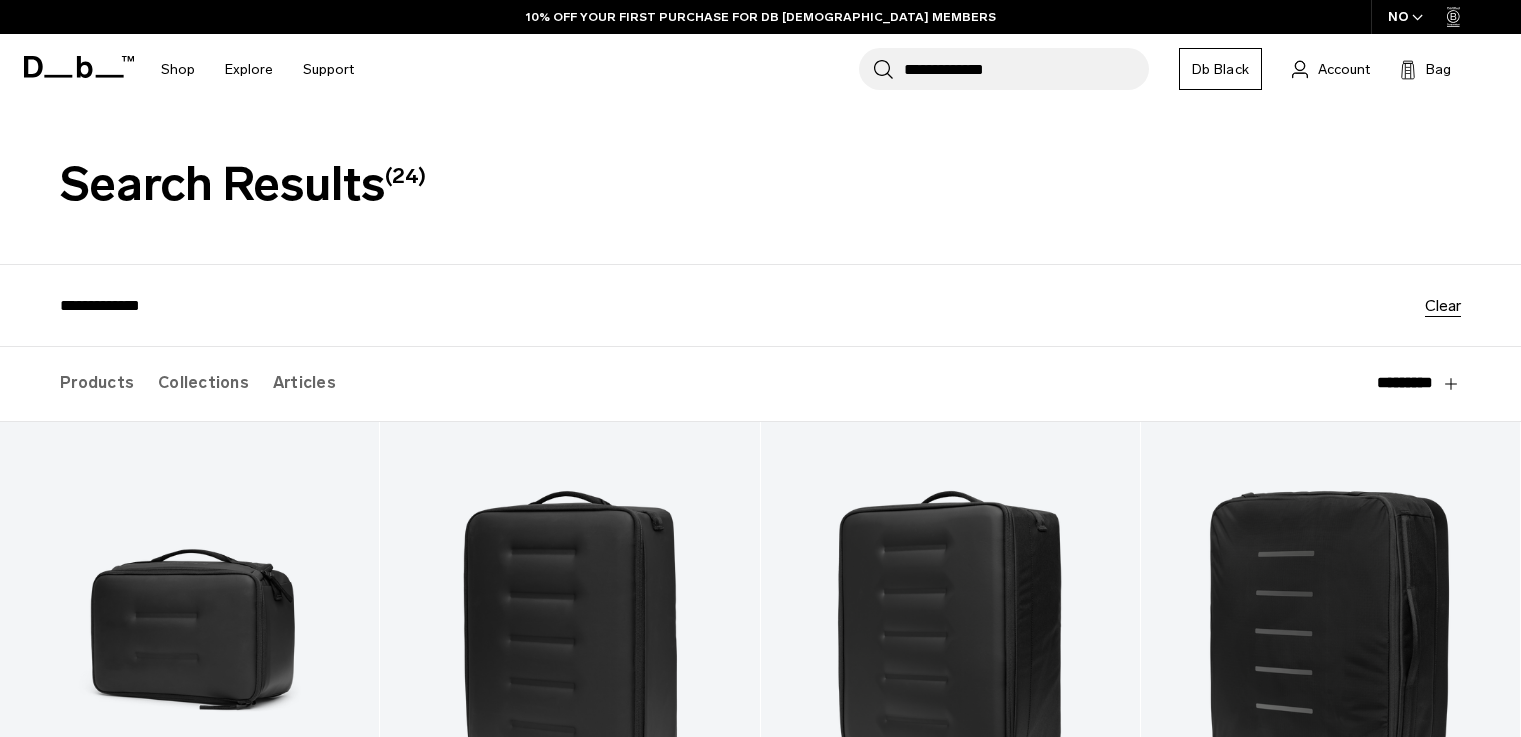 scroll, scrollTop: 347, scrollLeft: 0, axis: vertical 